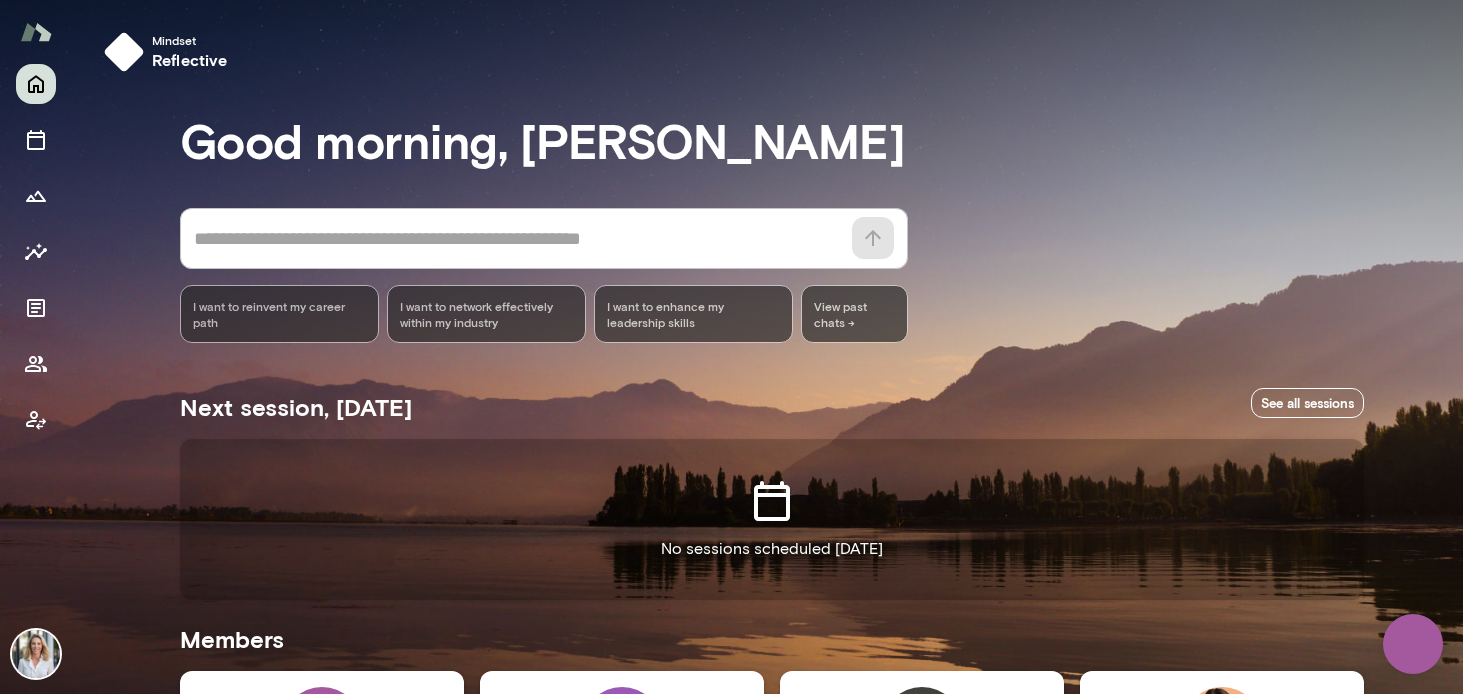 scroll, scrollTop: 0, scrollLeft: 0, axis: both 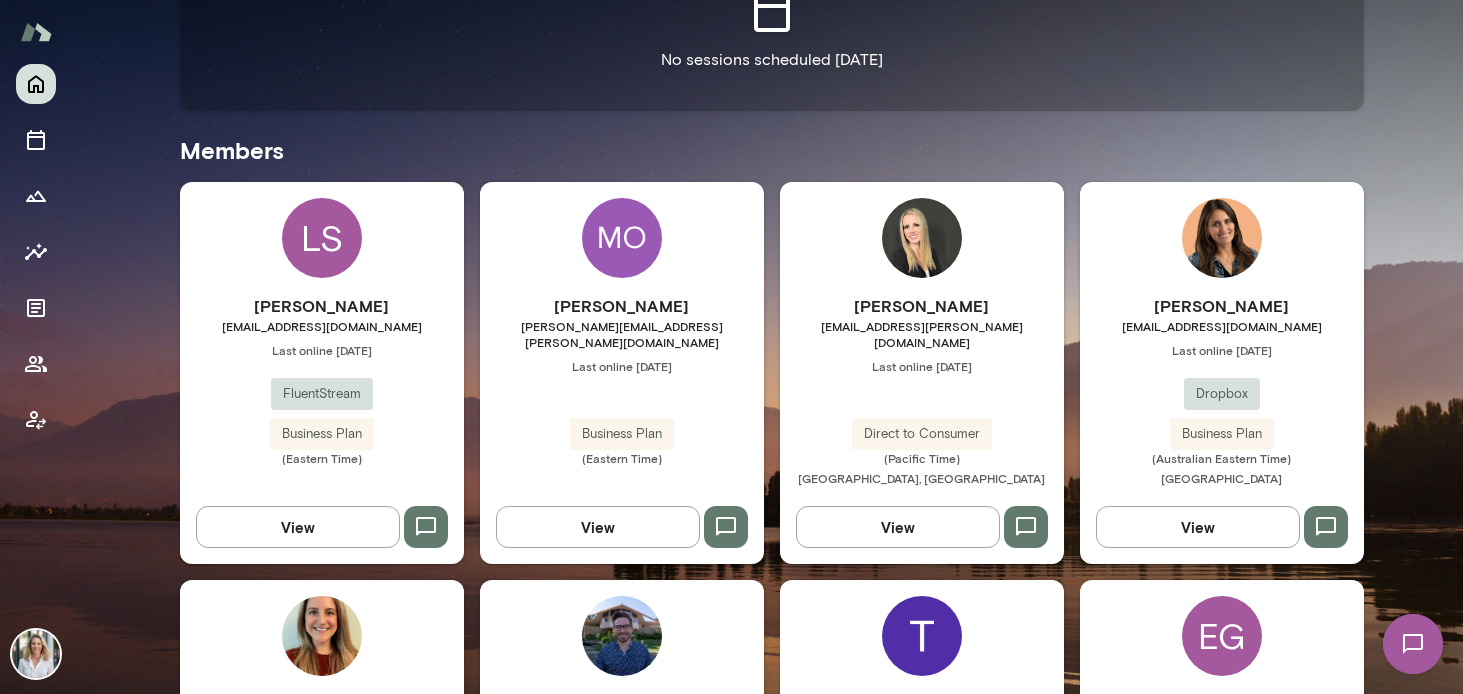 click on "[PERSON_NAME] [PERSON_NAME][EMAIL_ADDRESS][PERSON_NAME][DOMAIN_NAME] Last online [DATE] Direct to Consumer (Pacific Time) [GEOGRAPHIC_DATA], [GEOGRAPHIC_DATA] View" at bounding box center (922, 373) 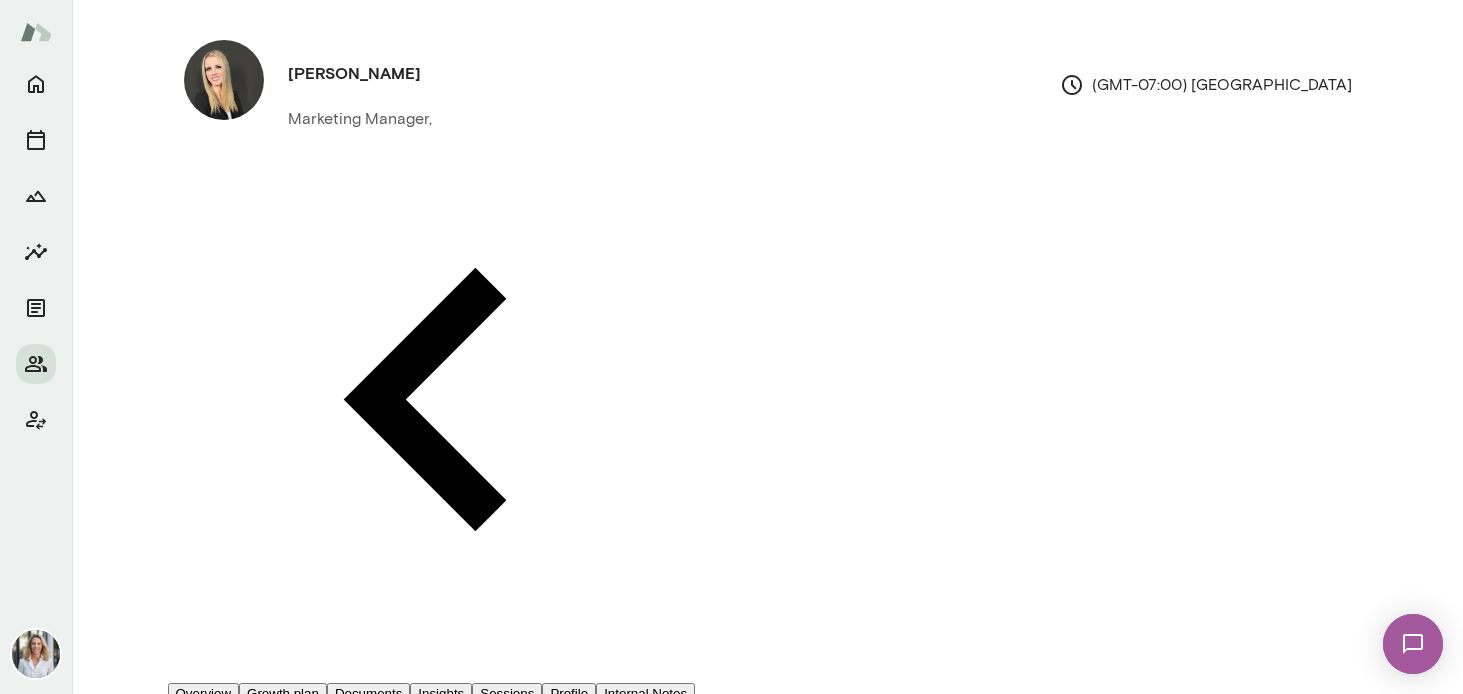 click at bounding box center (36, 654) 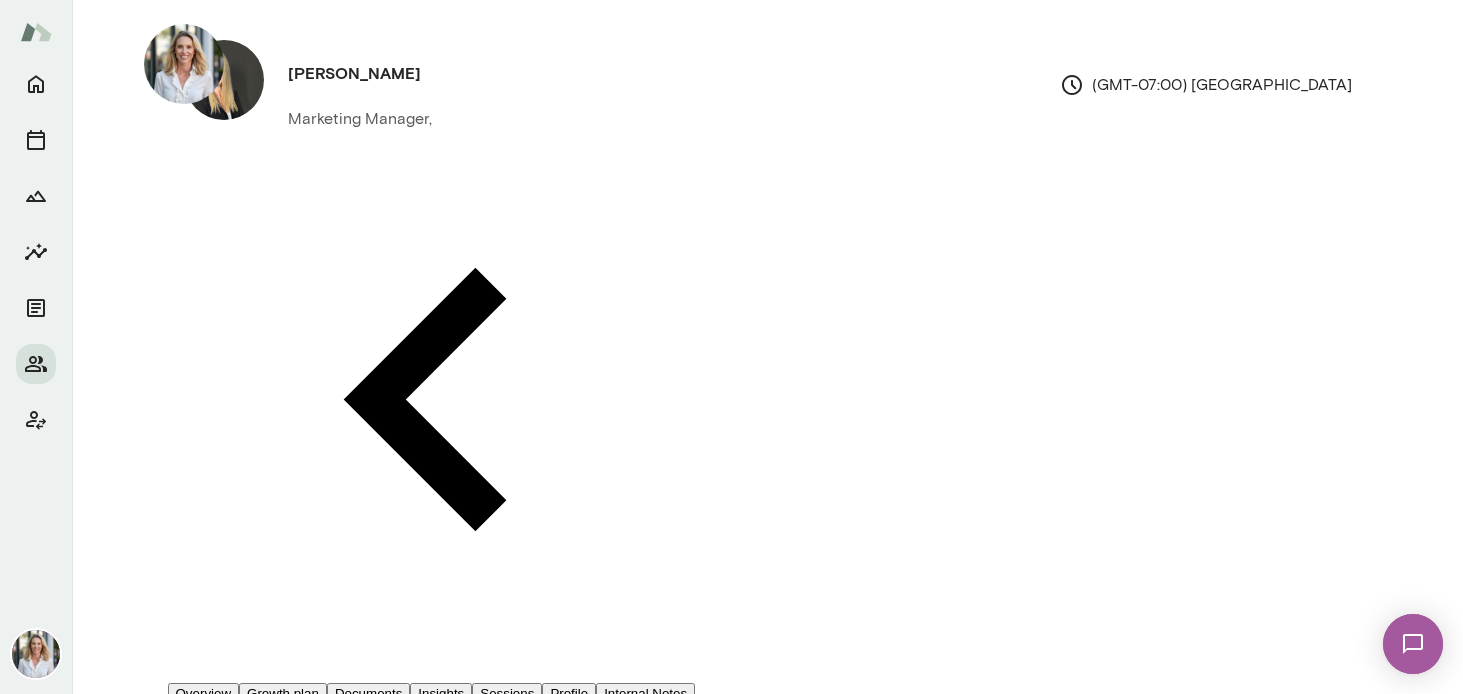click on "Sign out" at bounding box center [112, 446] 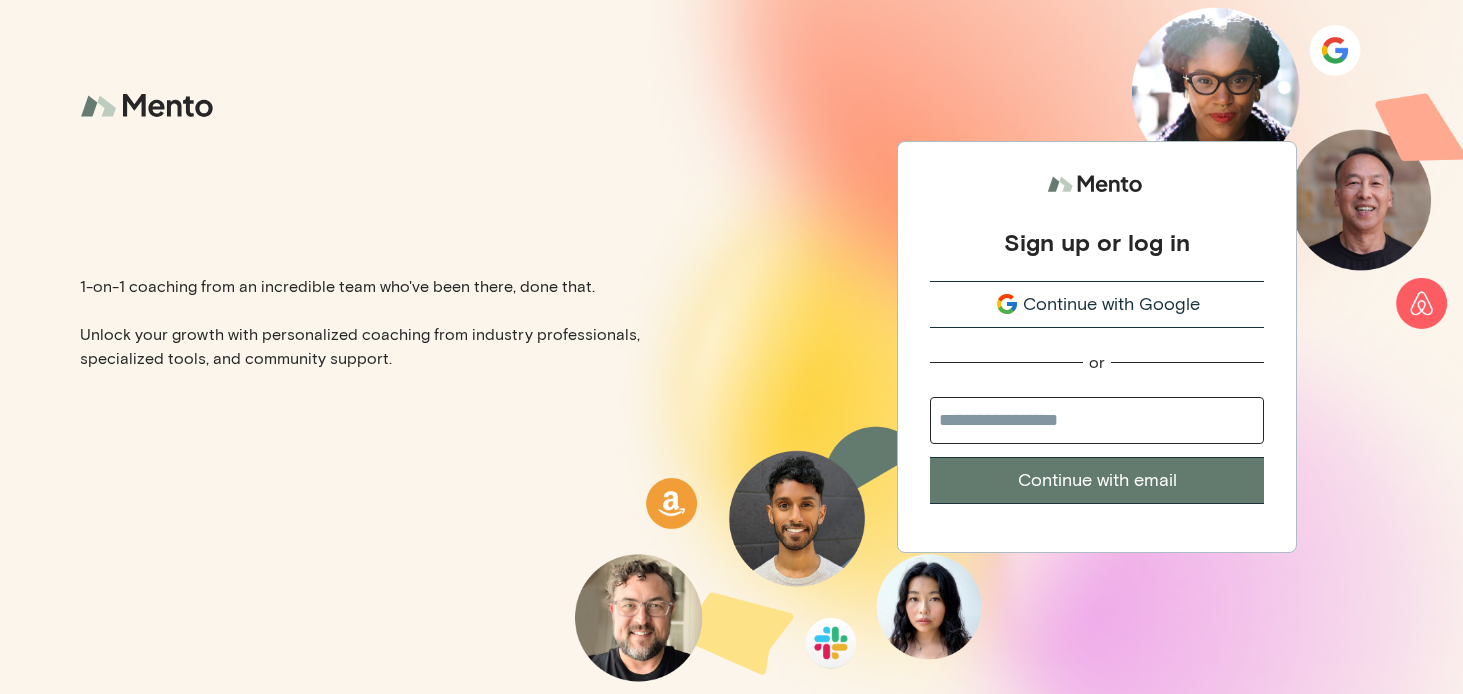 click on "Continue with Google" at bounding box center (1111, 304) 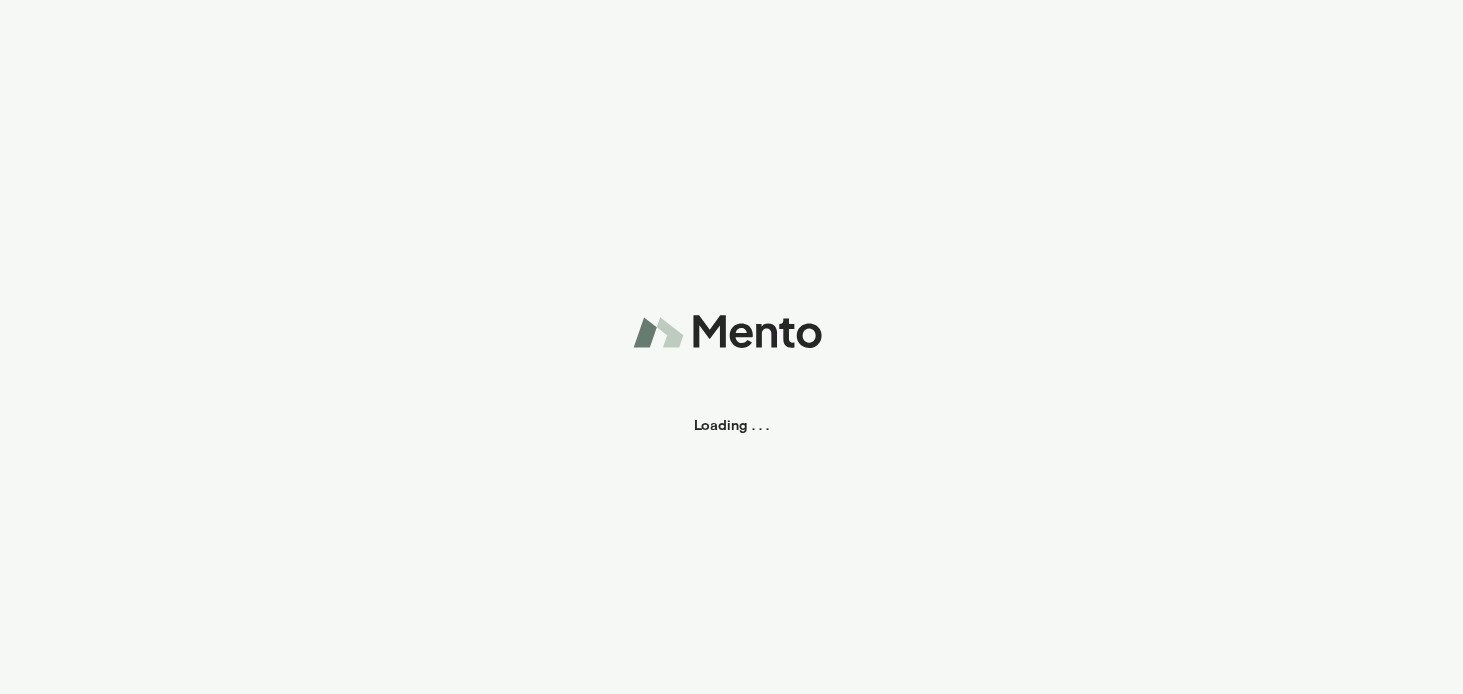 scroll, scrollTop: 0, scrollLeft: 0, axis: both 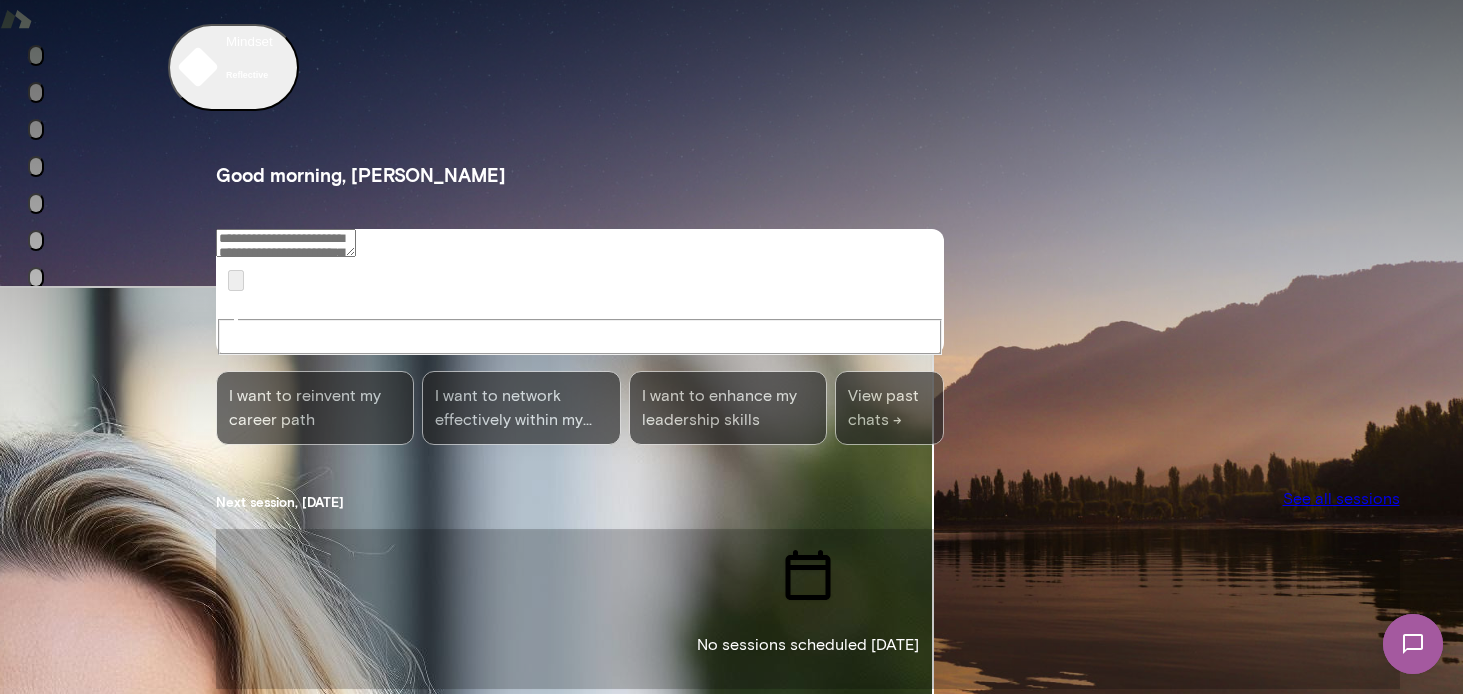 click at bounding box center [36, 1184] 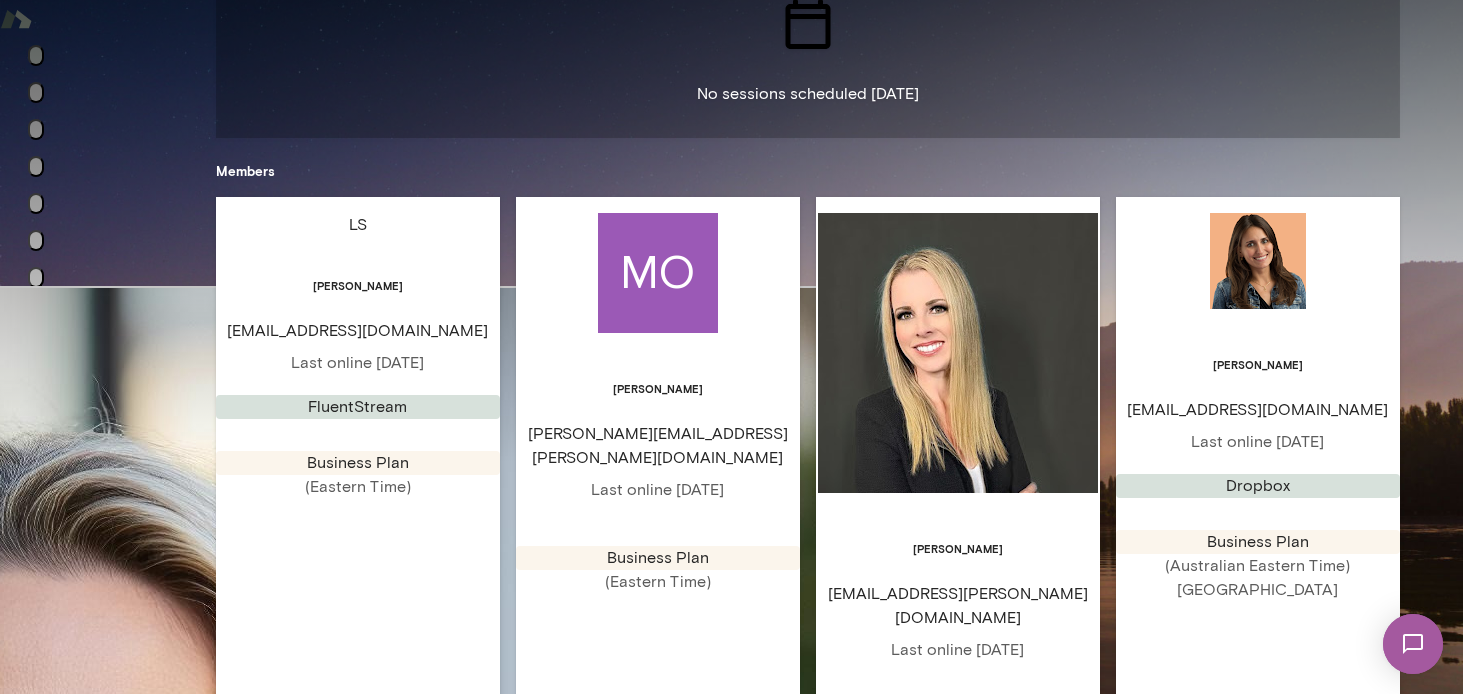 scroll, scrollTop: 563, scrollLeft: 0, axis: vertical 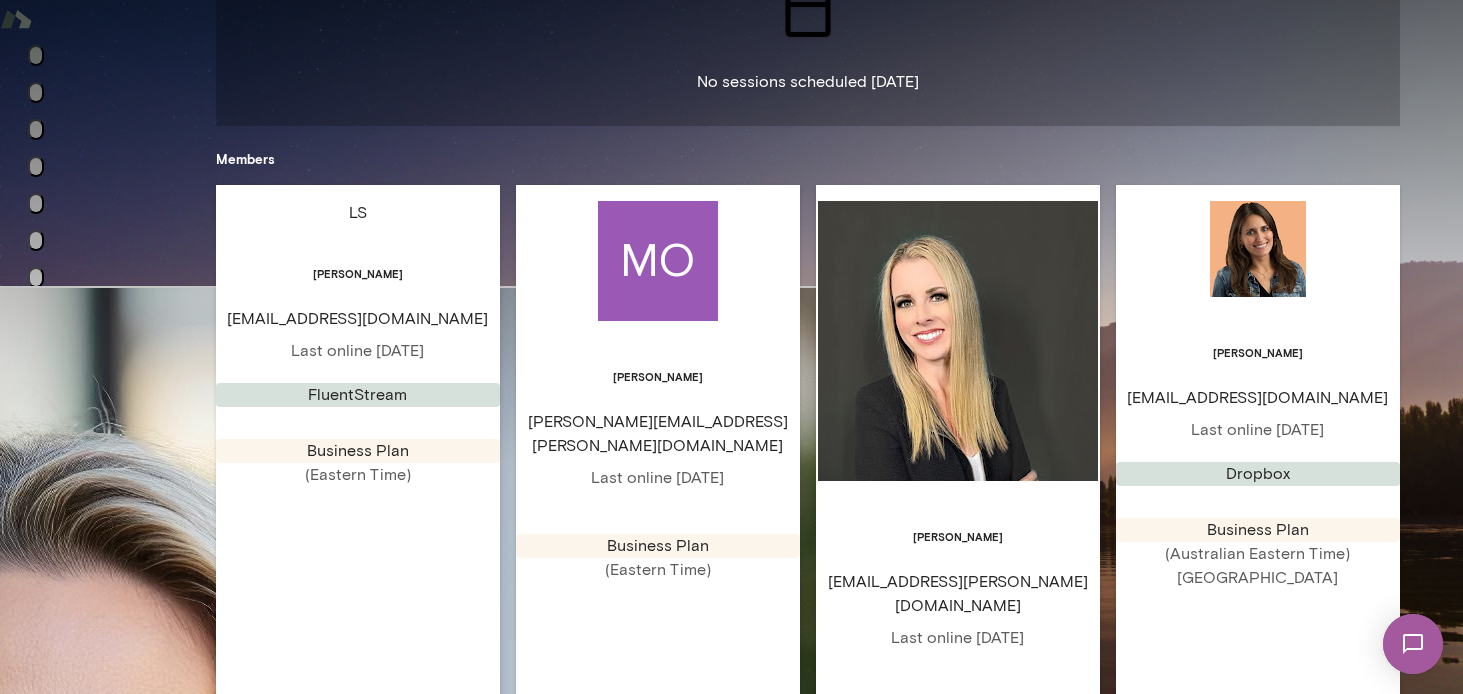 click on "[PERSON_NAME]" at bounding box center [958, 537] 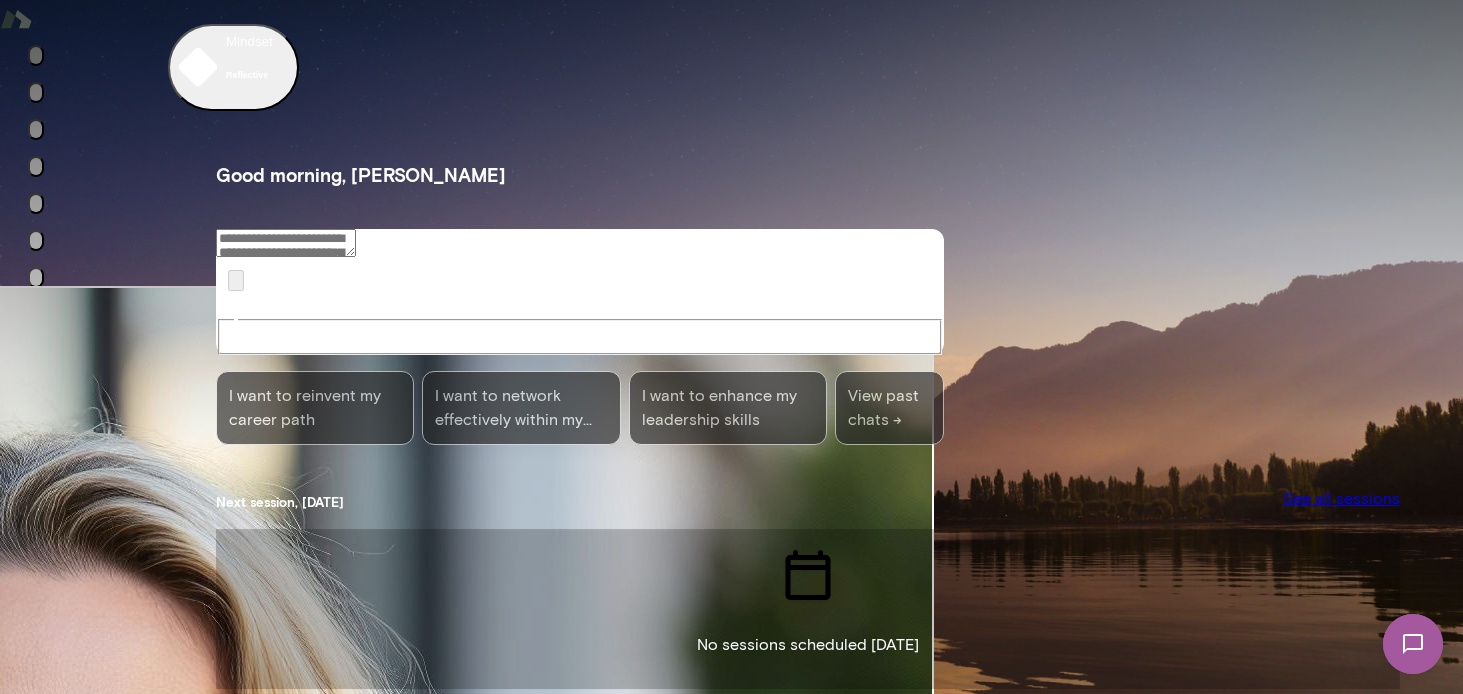 click 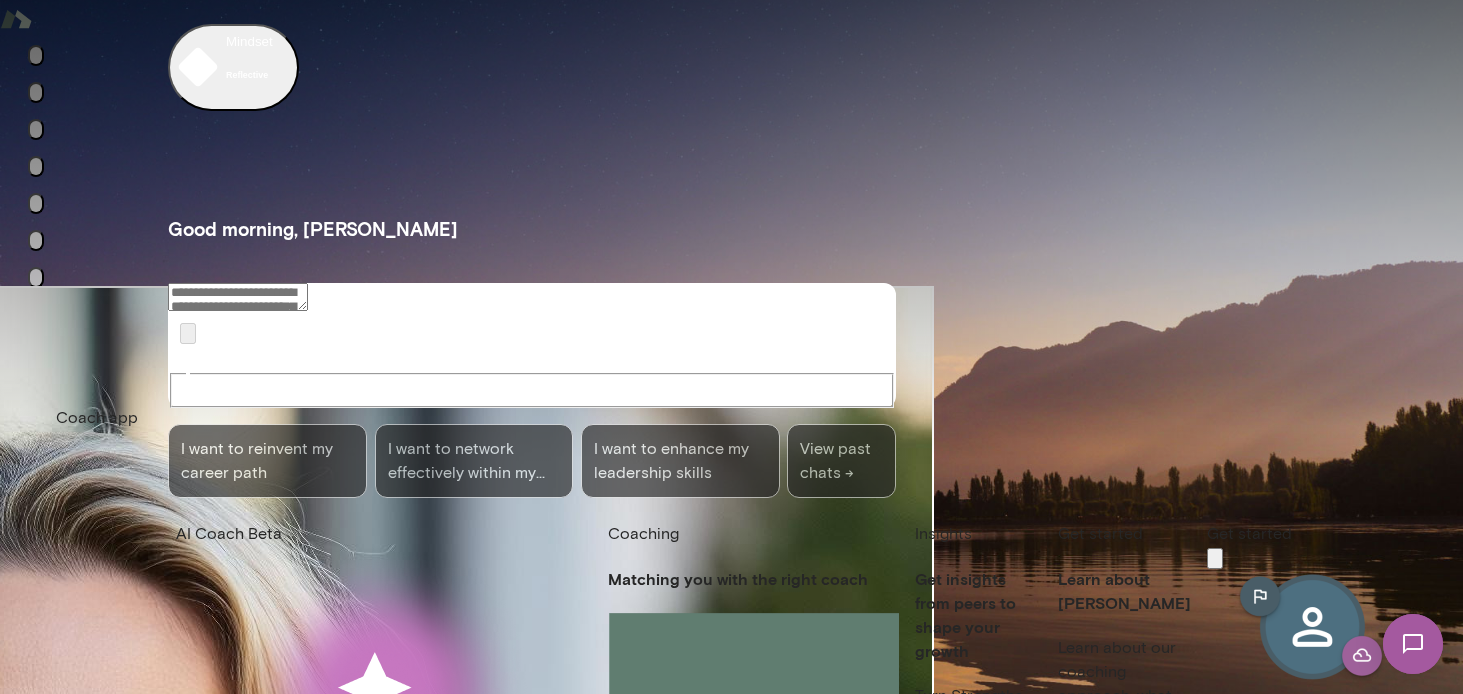 click 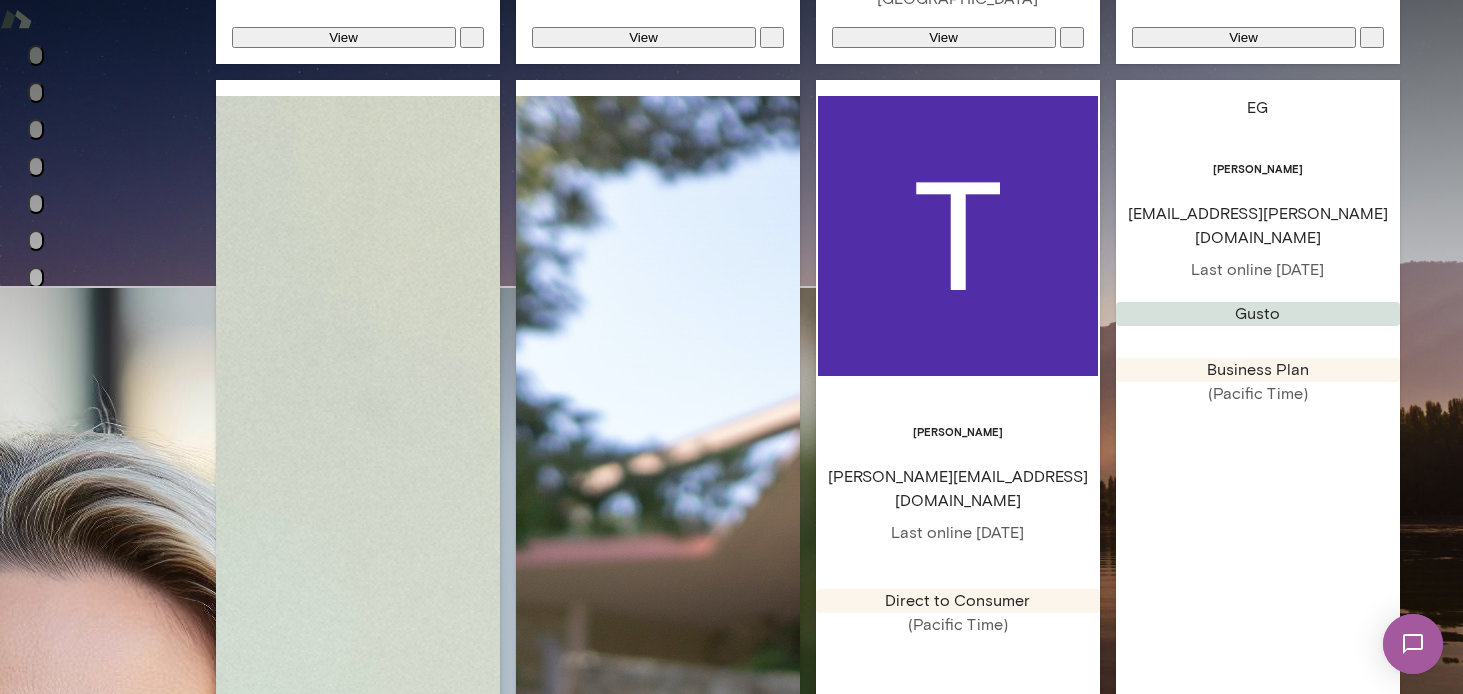 scroll, scrollTop: 1340, scrollLeft: 0, axis: vertical 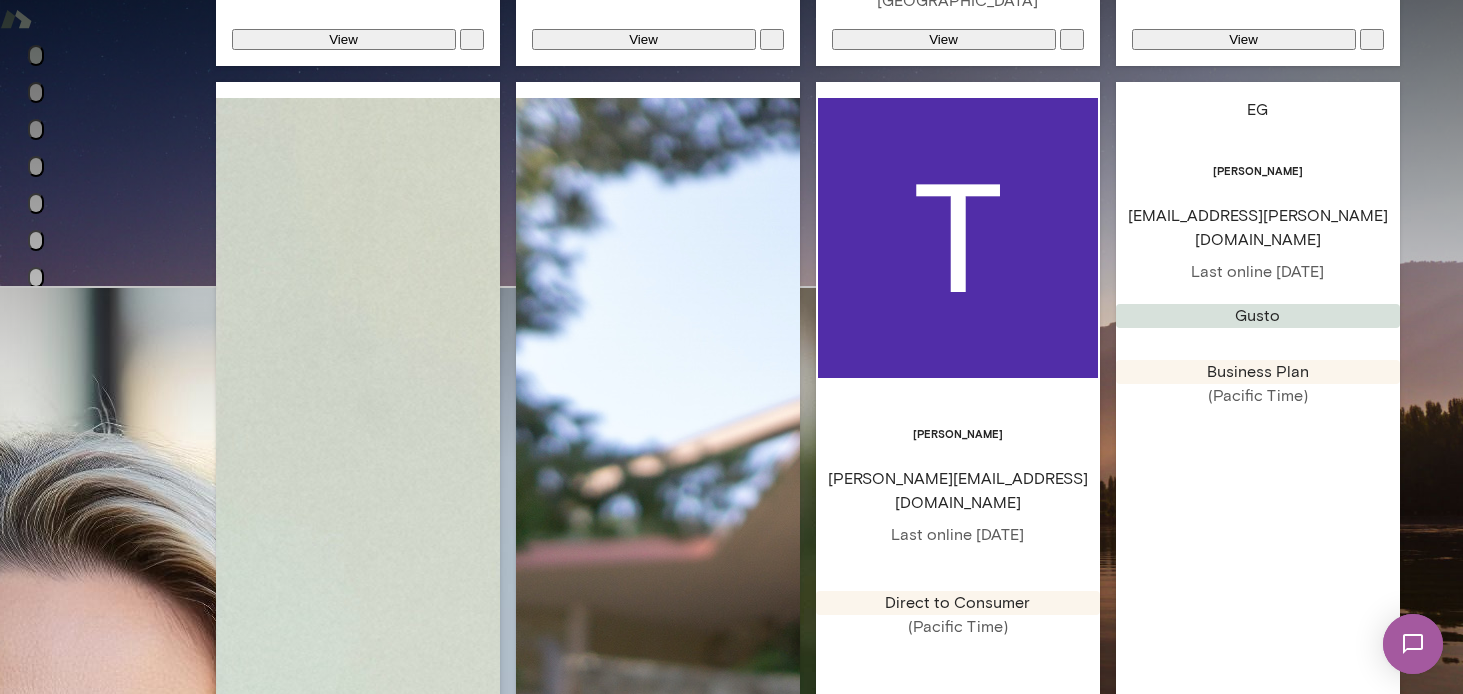 click on "[PERSON_NAME]" at bounding box center (658, 3350) 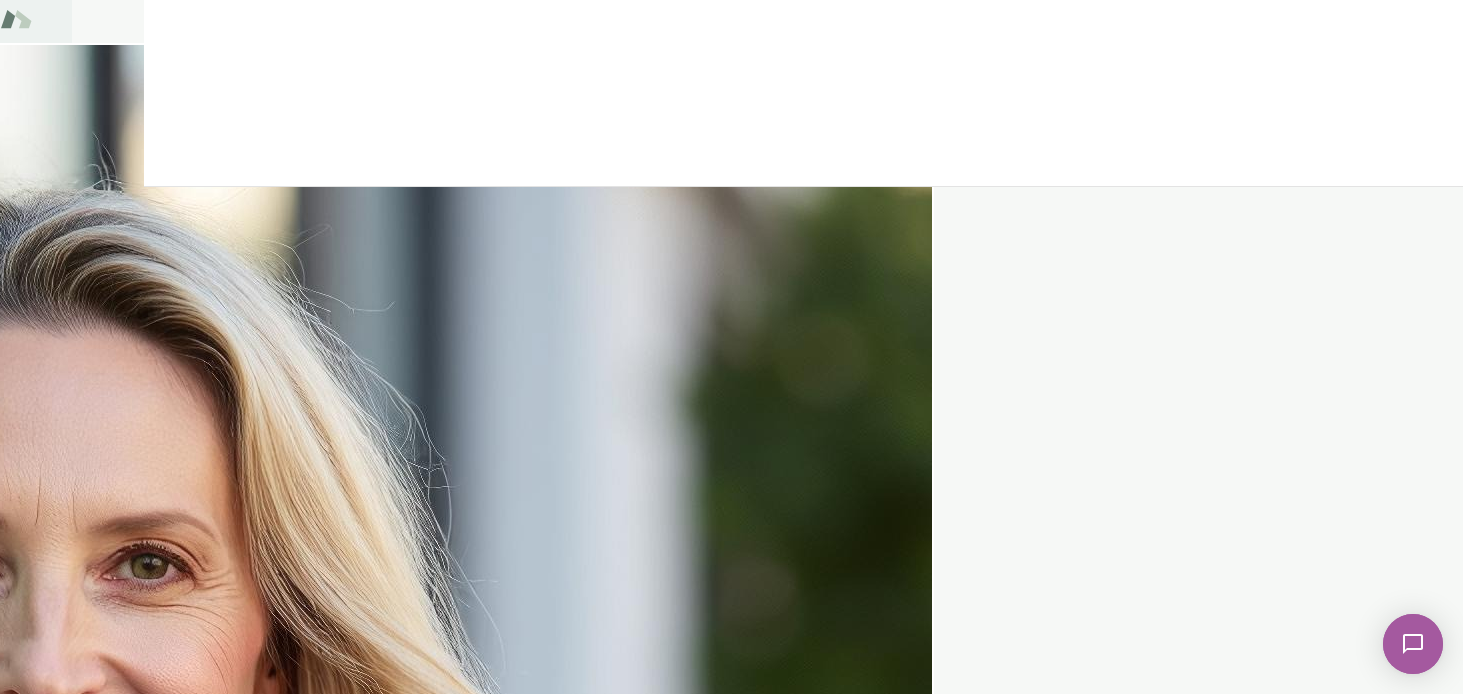 scroll, scrollTop: 0, scrollLeft: 0, axis: both 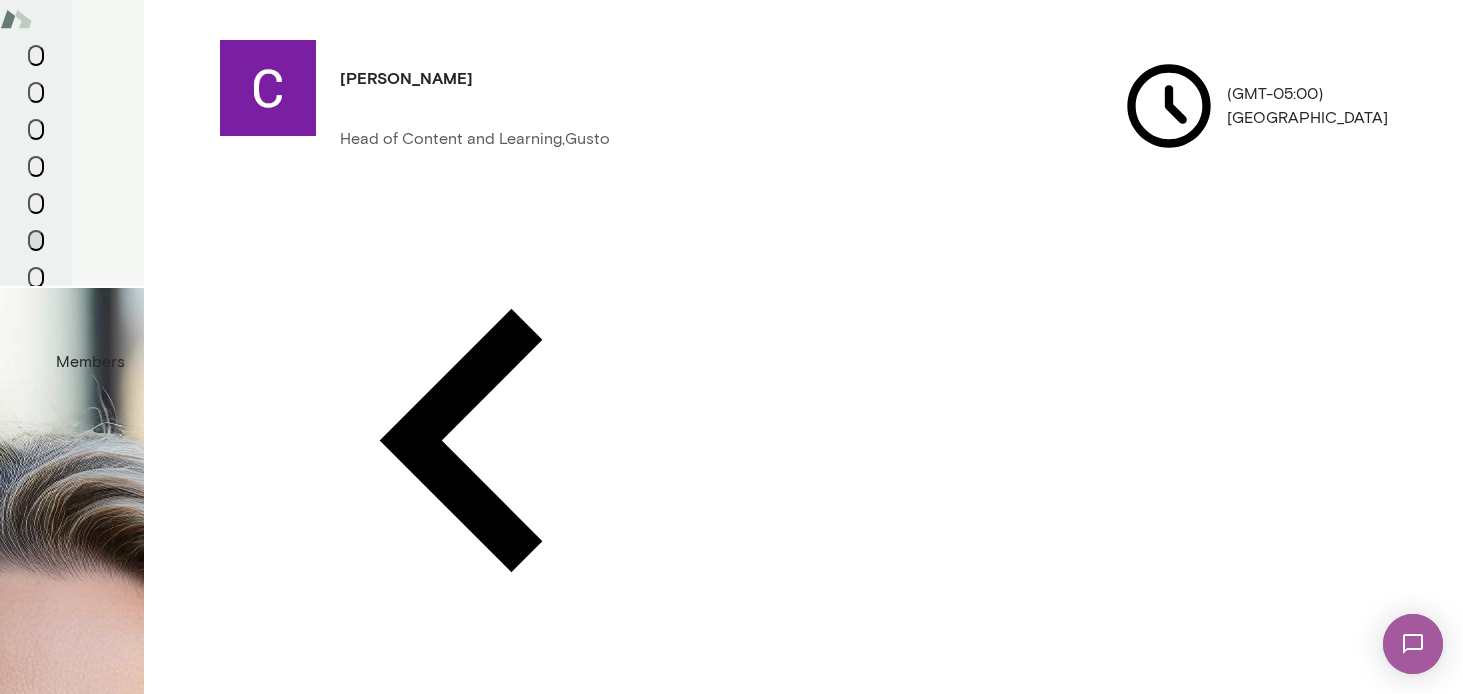 click 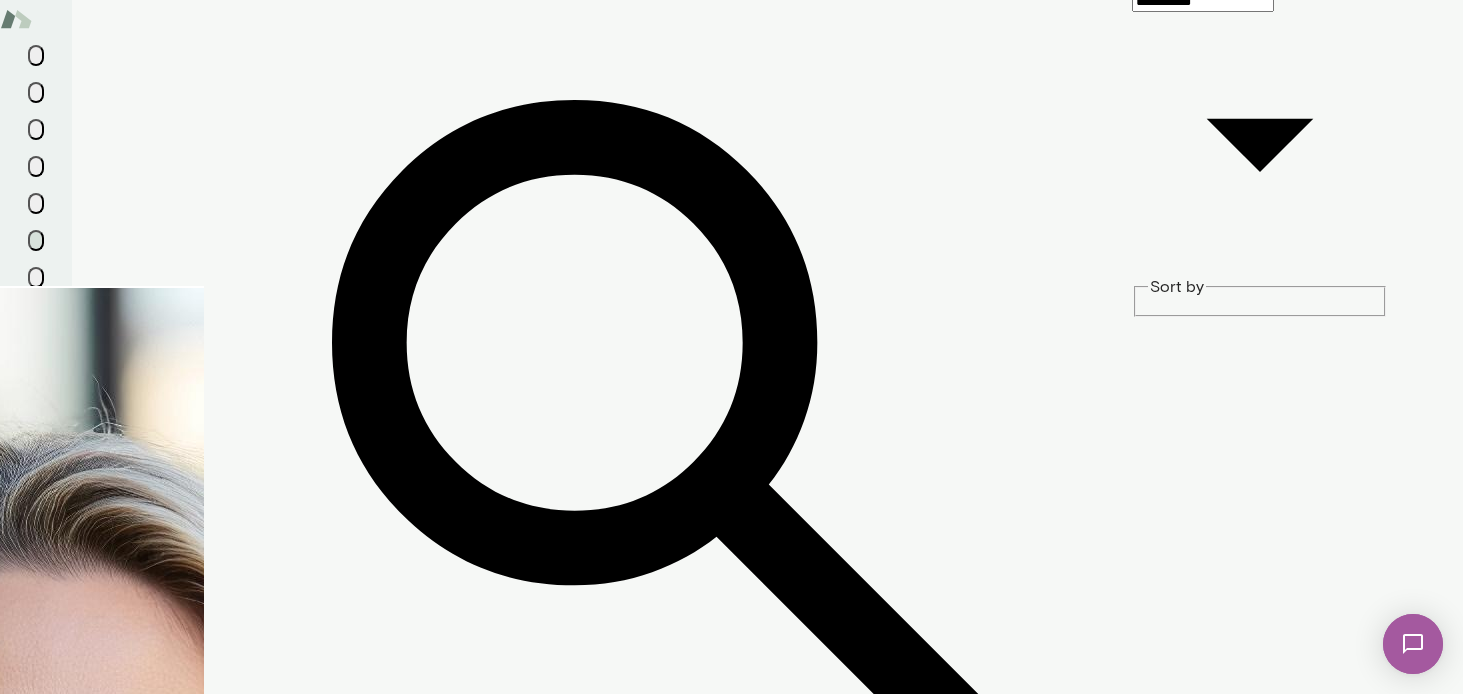 scroll, scrollTop: 404, scrollLeft: 0, axis: vertical 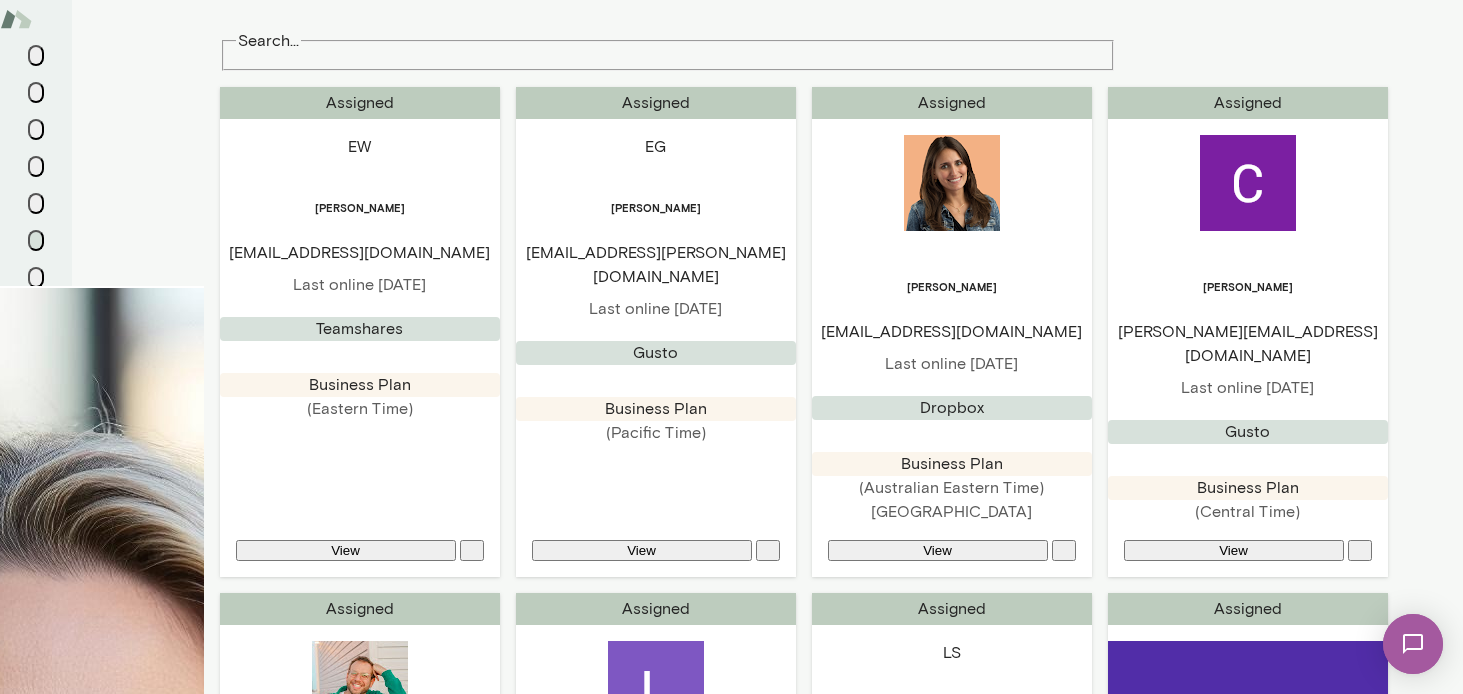 click on "Last online [DATE]" at bounding box center (1248, 1736) 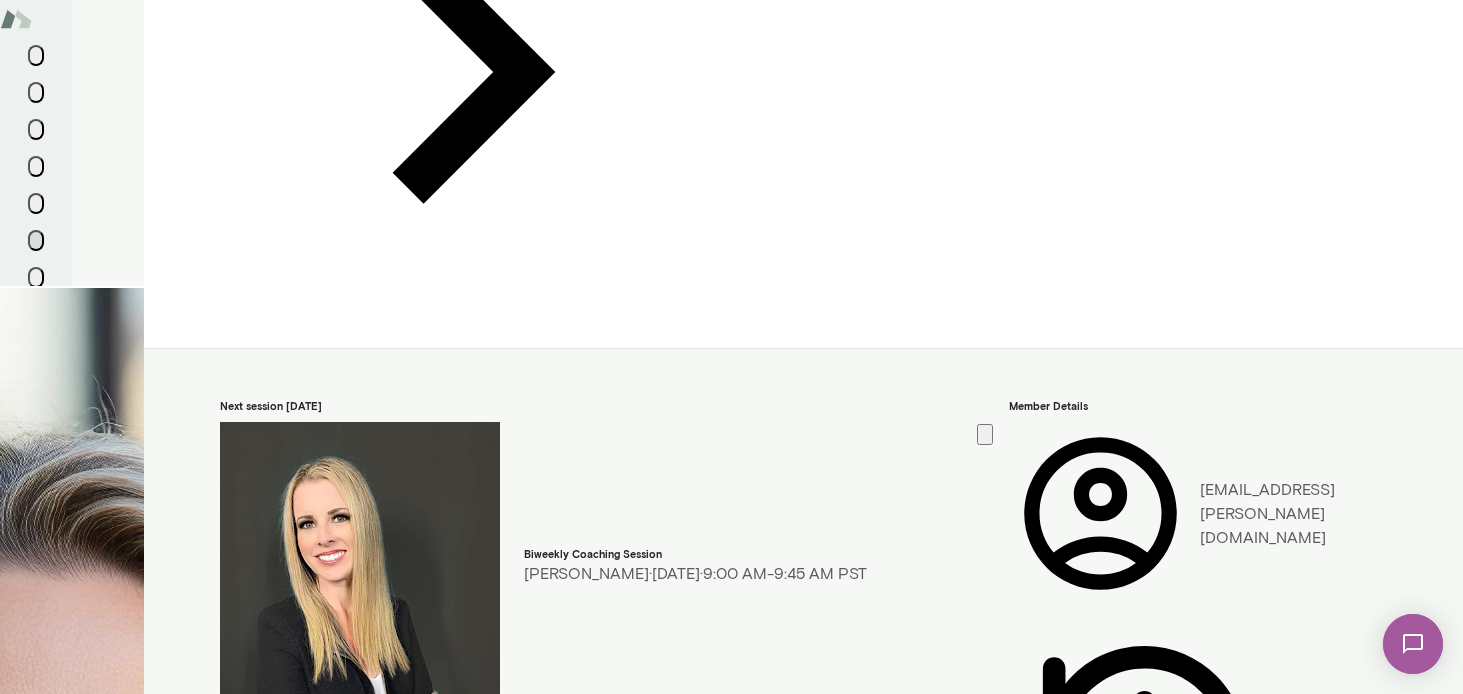 scroll, scrollTop: 1203, scrollLeft: 0, axis: vertical 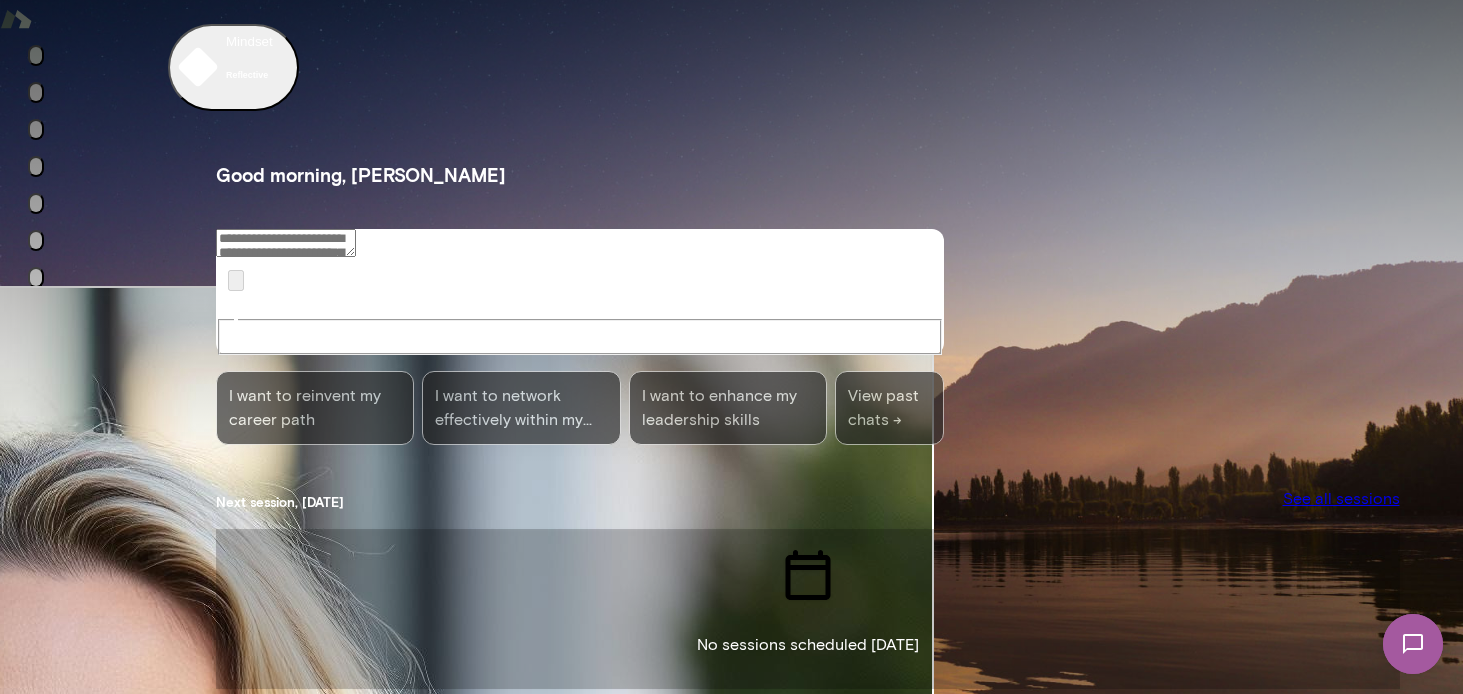 click 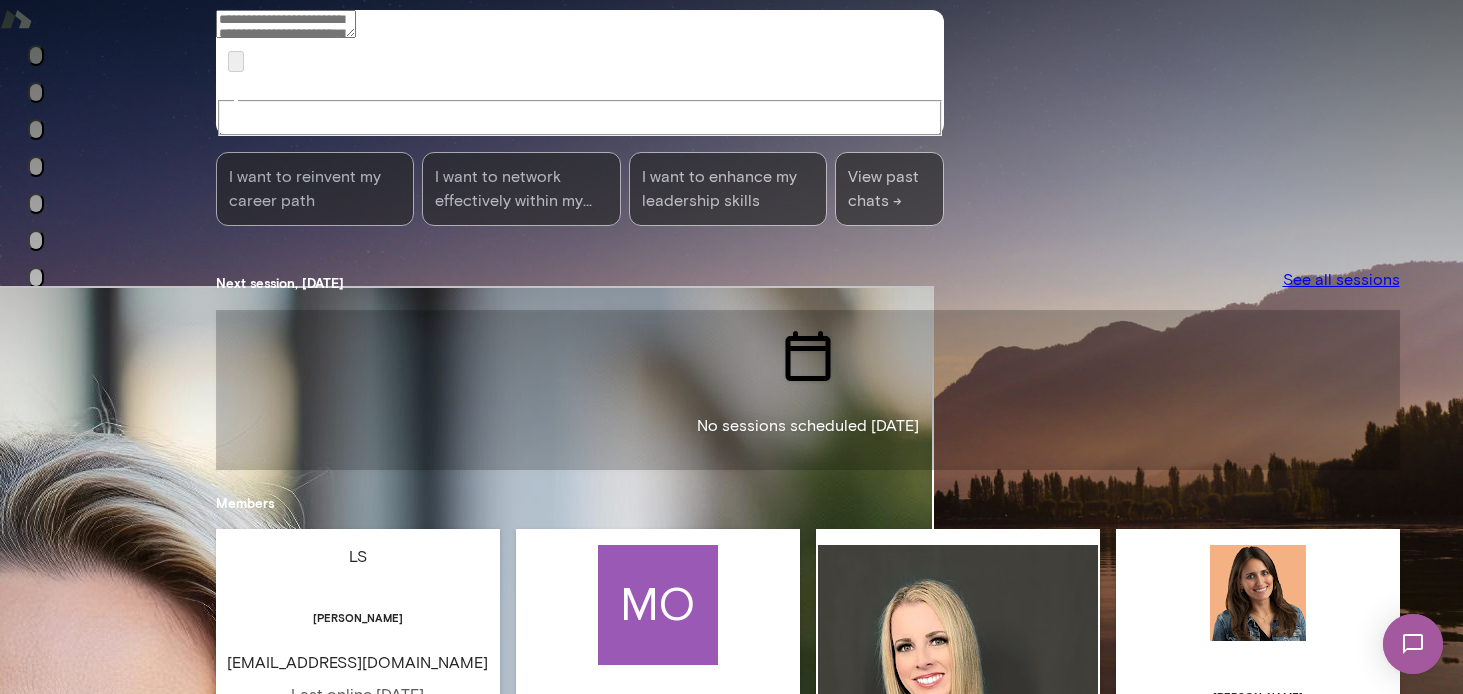 scroll, scrollTop: 227, scrollLeft: 0, axis: vertical 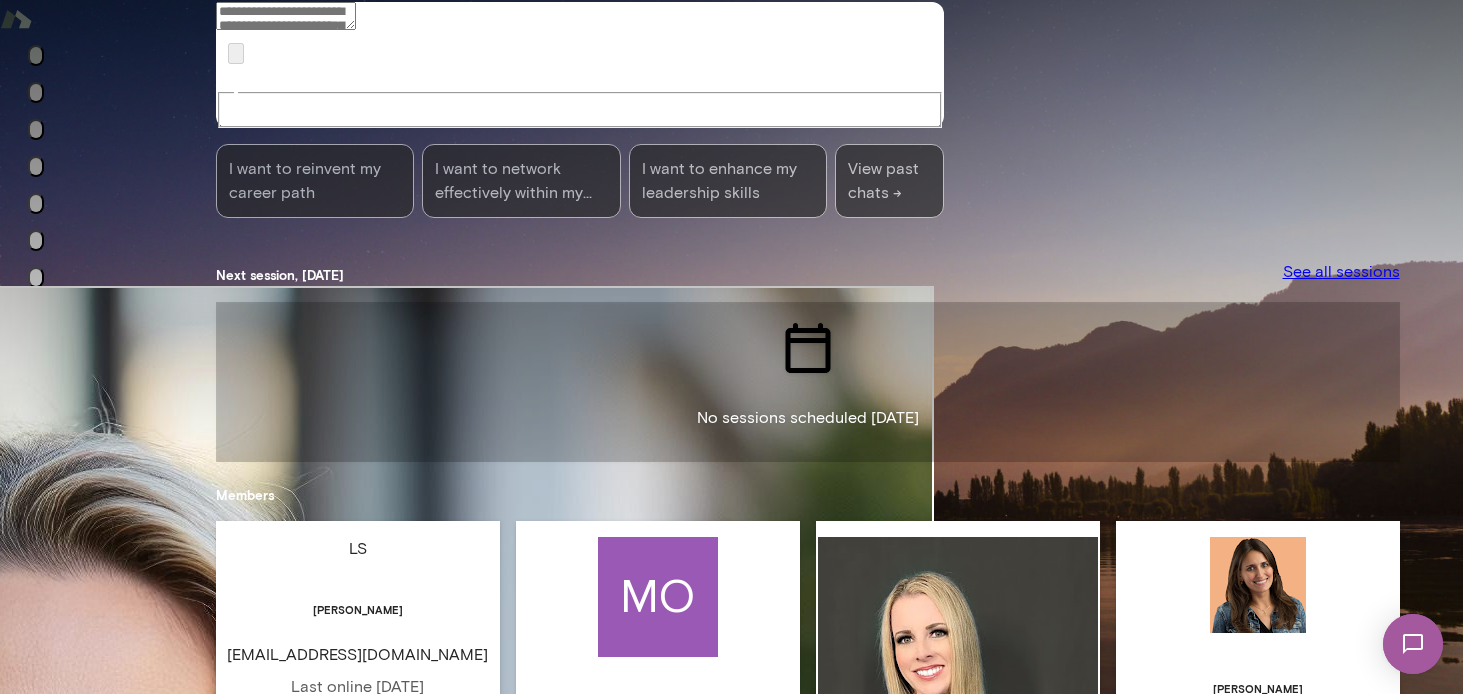 click on "LS" at bounding box center [358, 549] 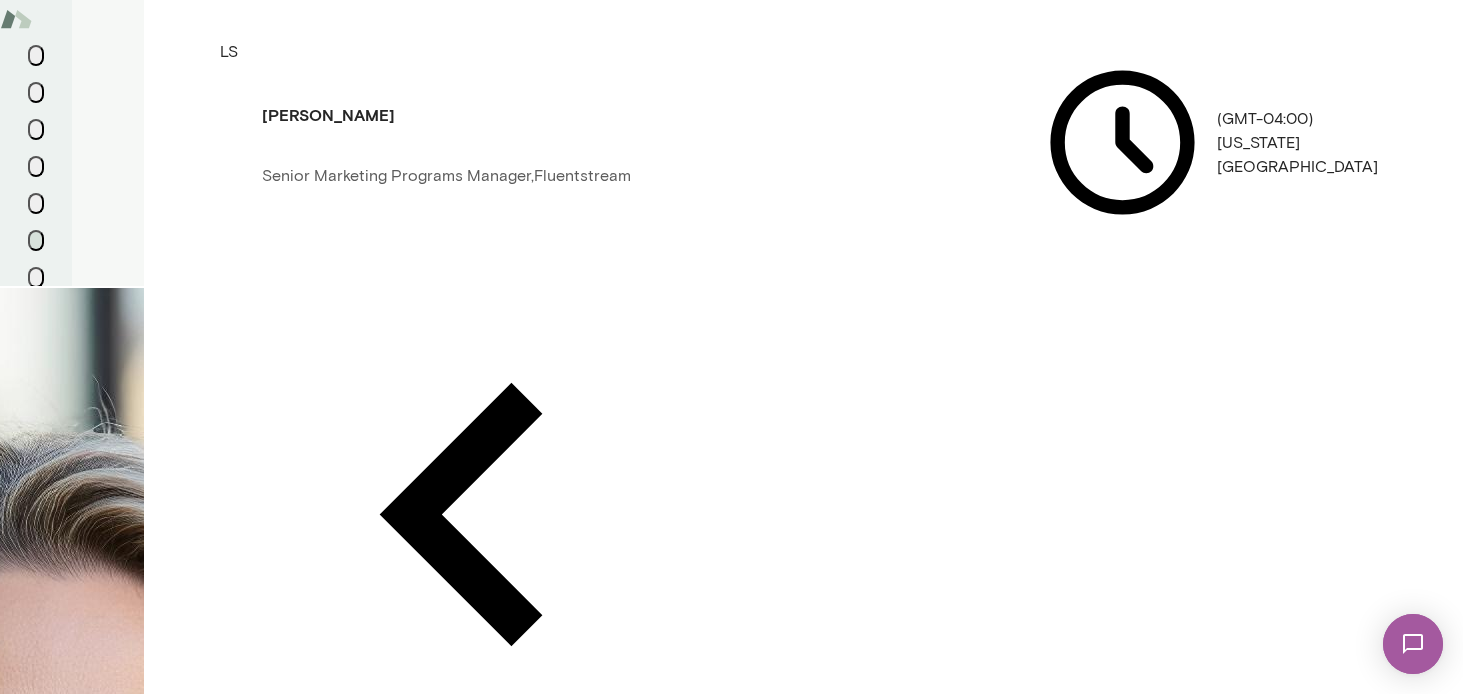 click 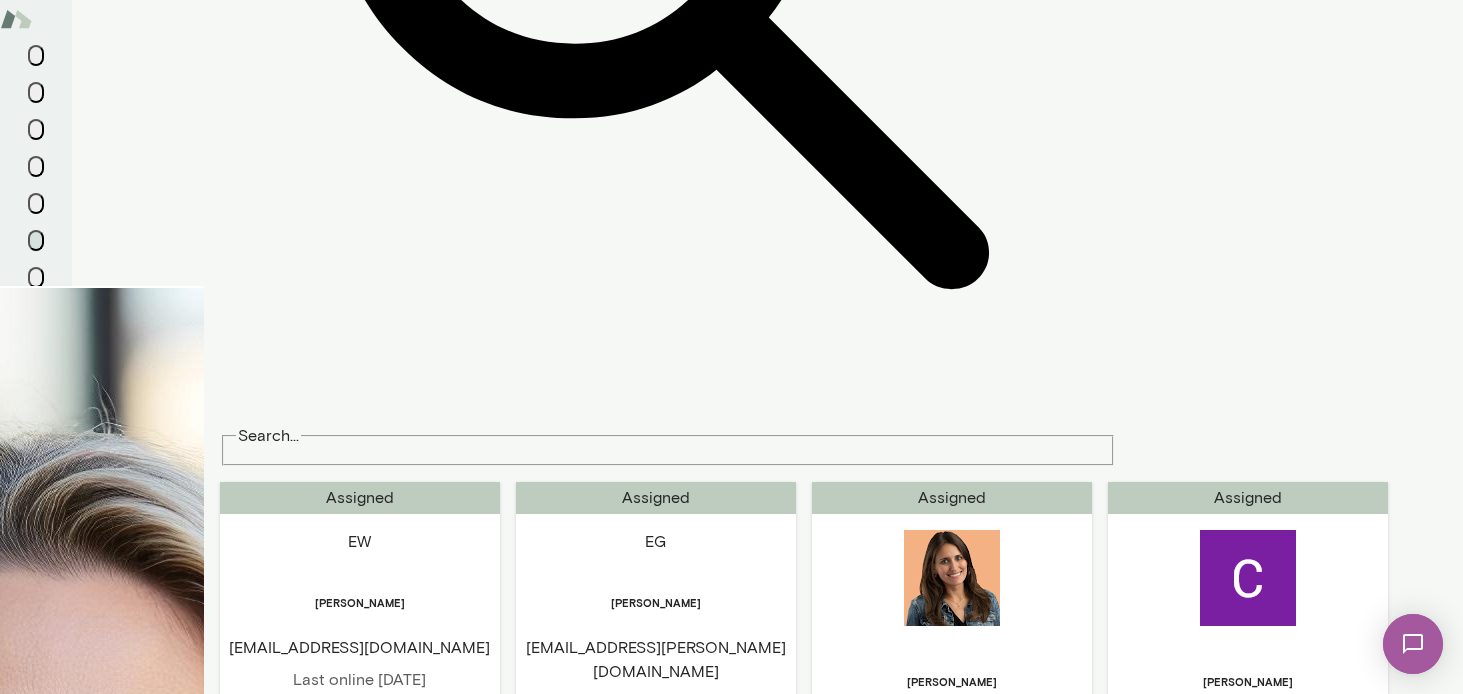 scroll, scrollTop: 704, scrollLeft: 0, axis: vertical 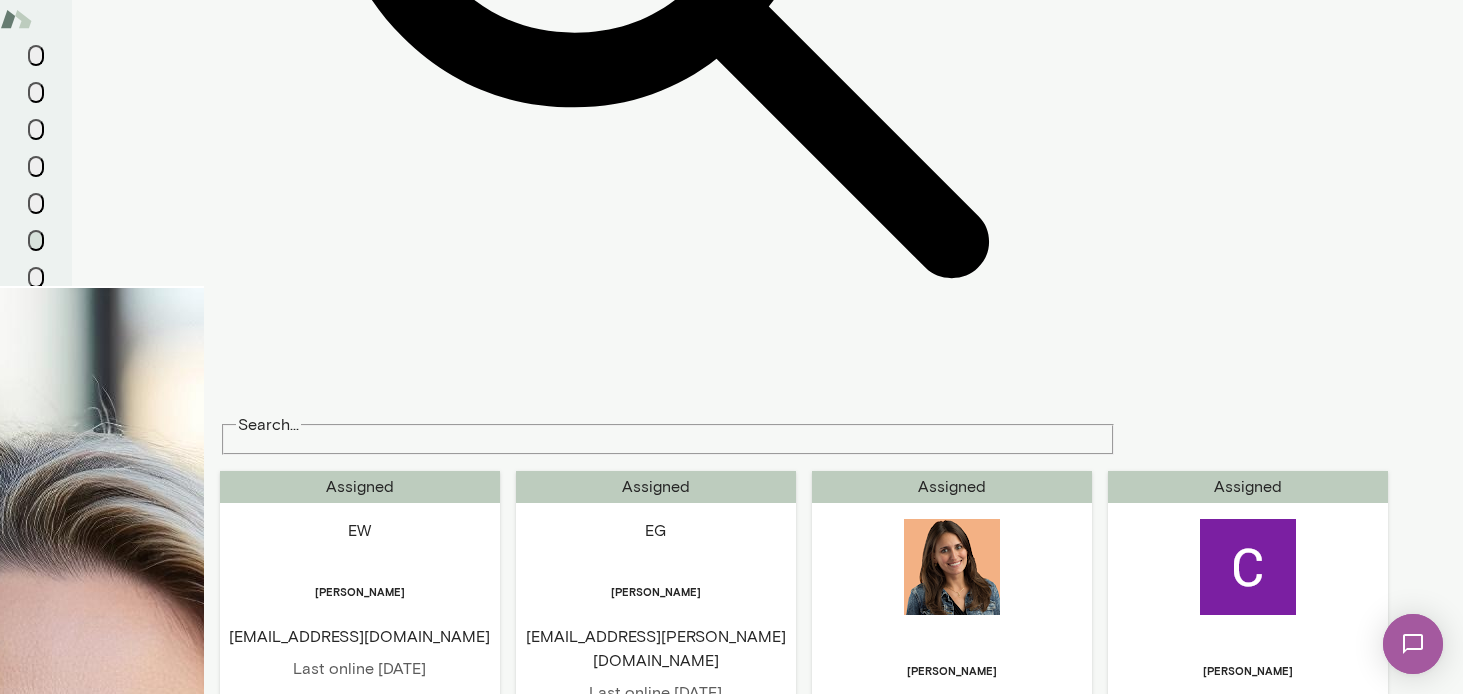 click on "Assigned Lauren Henss lauren.henss@gmail.com Last online February 13 Direct to Consumer (Pacific Time) Ladera Ranch, CA View" at bounding box center (1248, 3193) 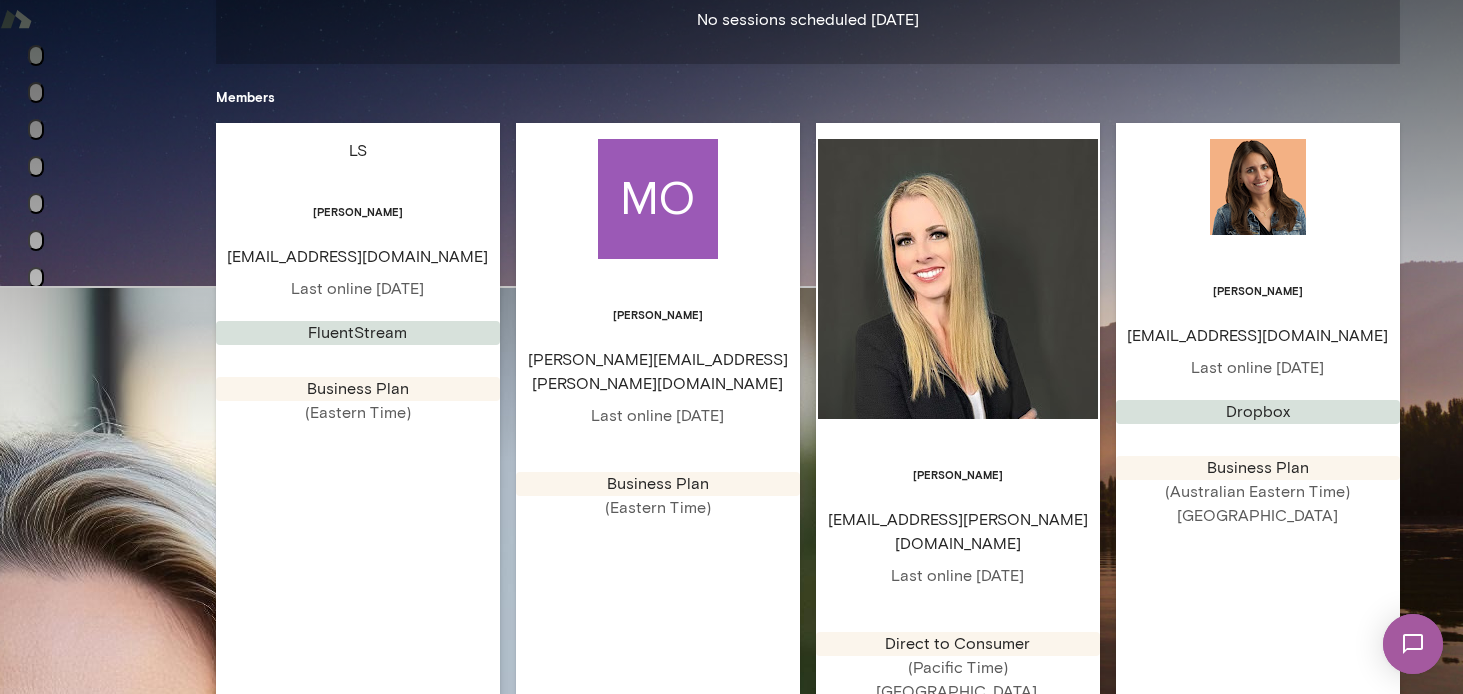 scroll, scrollTop: 628, scrollLeft: 0, axis: vertical 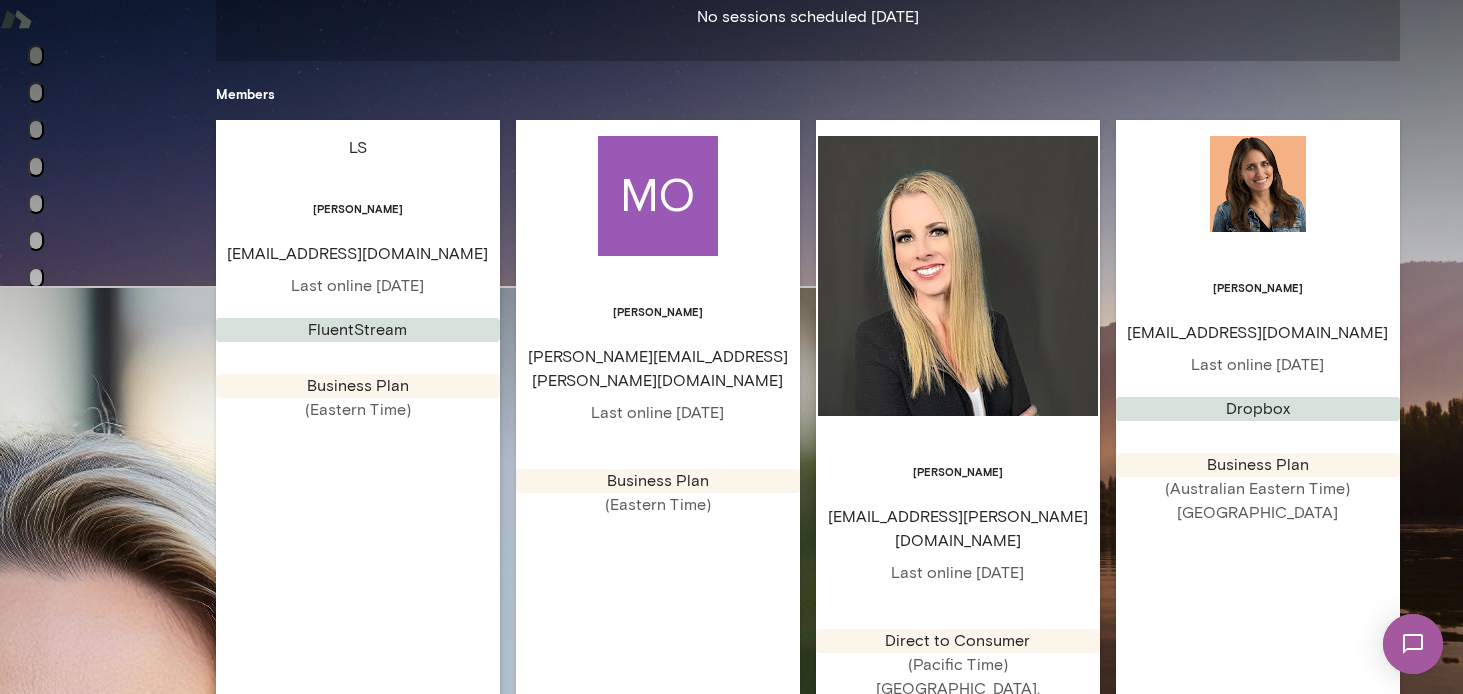 click on "[PERSON_NAME]" at bounding box center [958, 1146] 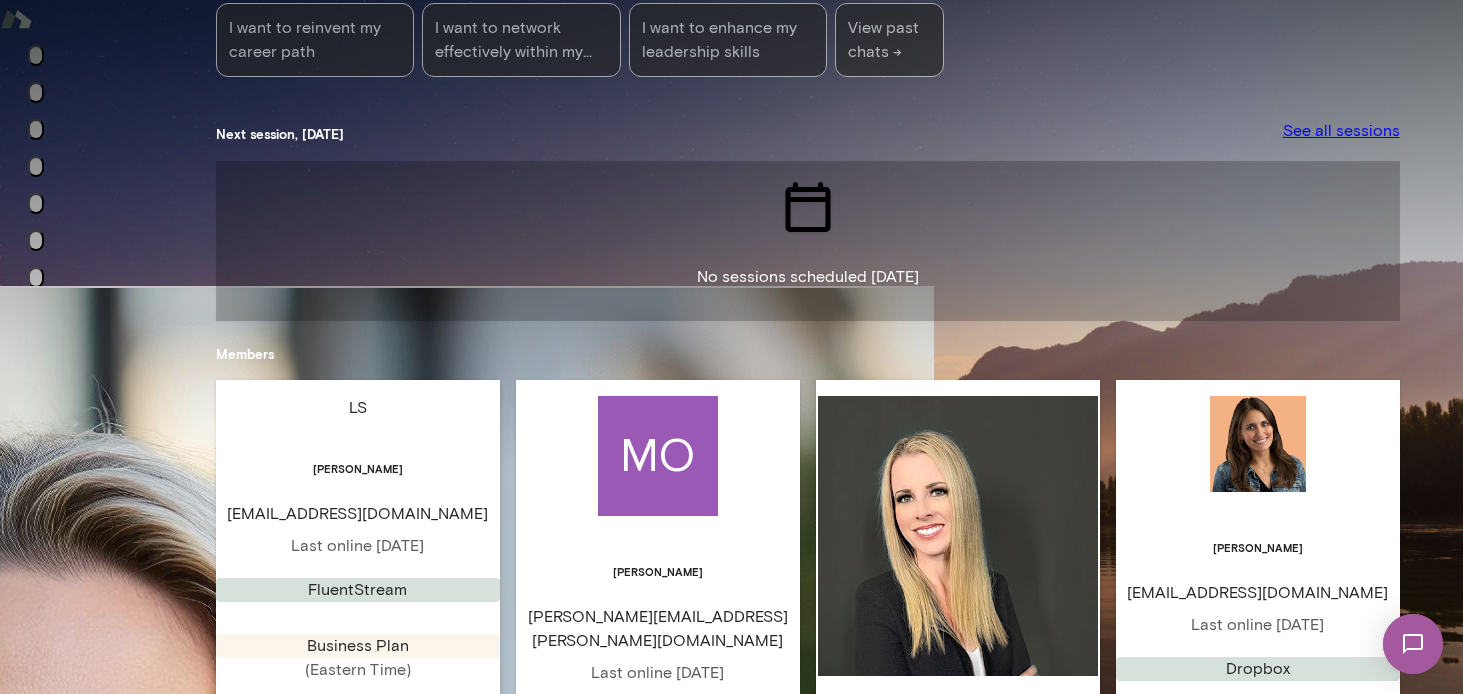 scroll, scrollTop: 370, scrollLeft: 0, axis: vertical 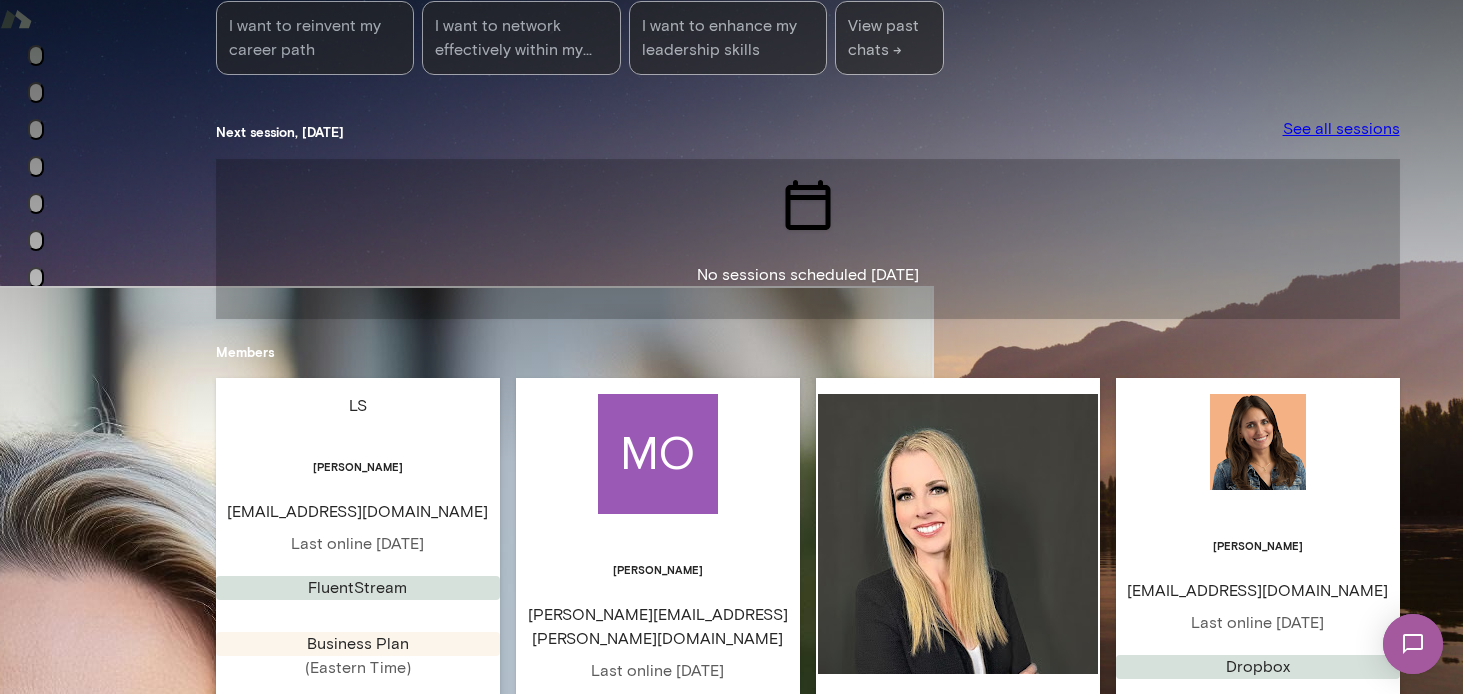 click on "LS Lindsey Stevens lstevens@fluentstream.com Last online February 7 FluentStream Business Plan (Eastern Time) View" at bounding box center (358, 707) 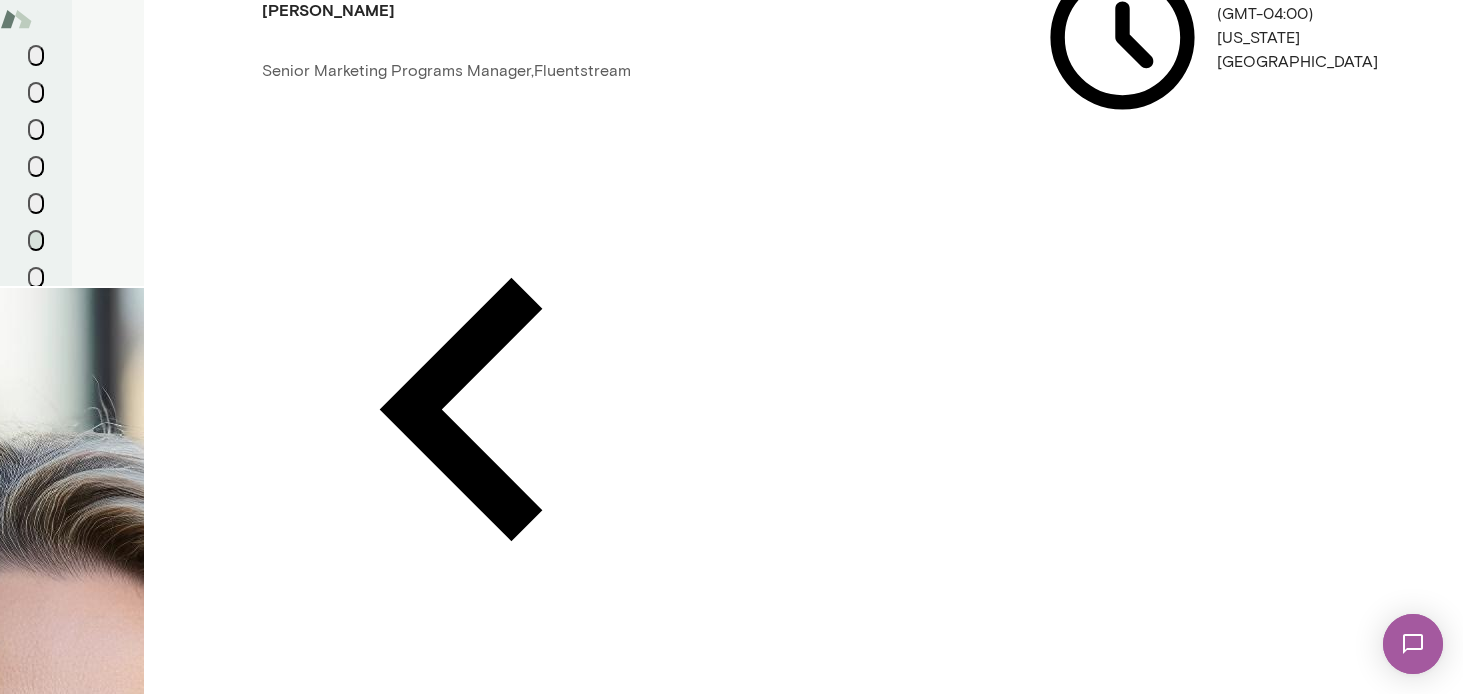 scroll, scrollTop: 0, scrollLeft: 0, axis: both 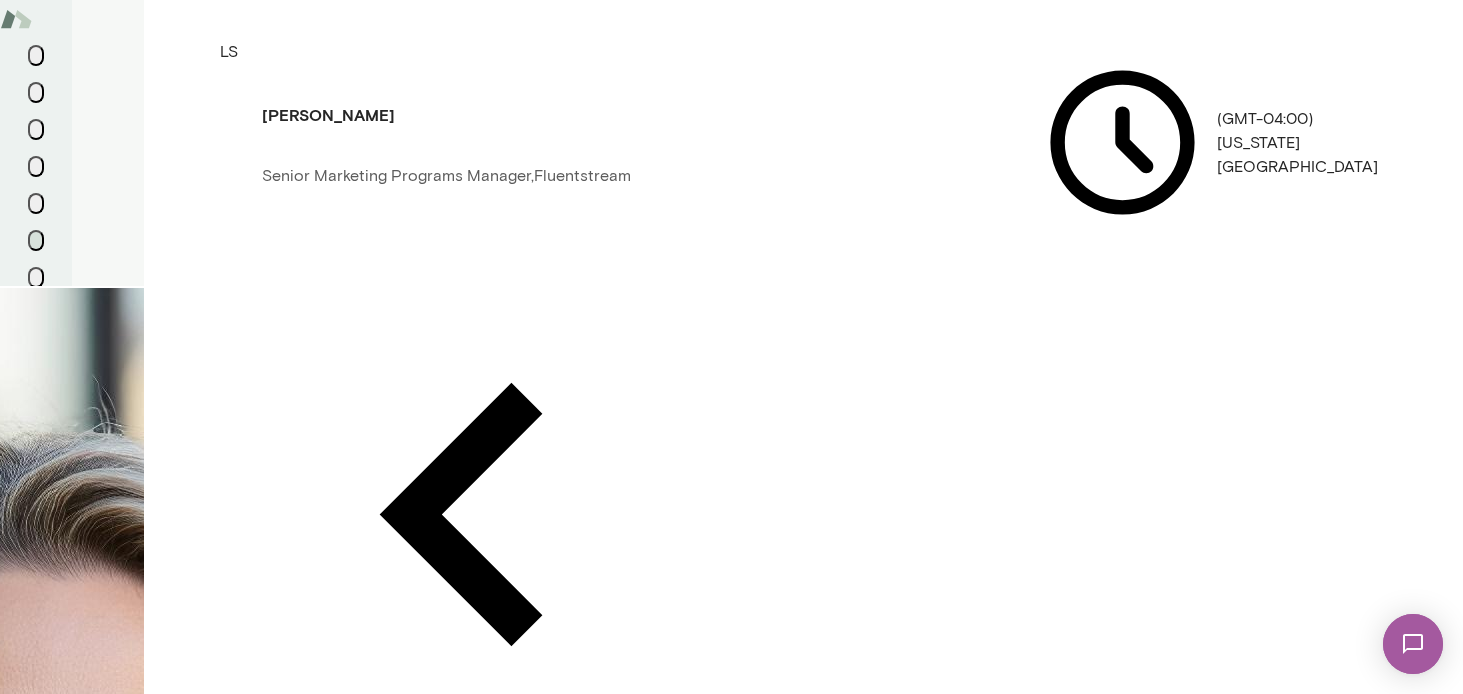 click on "Documents" at bounding box center (404, 809) 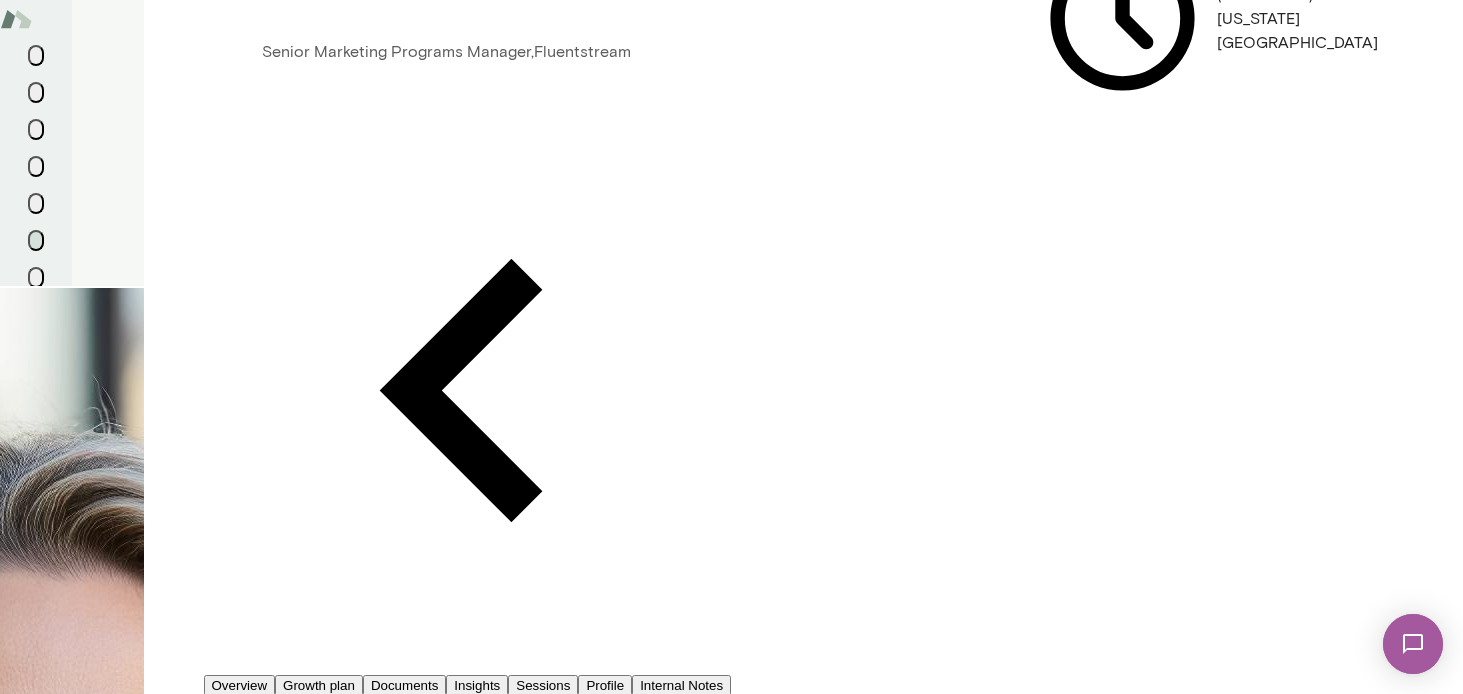 scroll, scrollTop: 0, scrollLeft: 0, axis: both 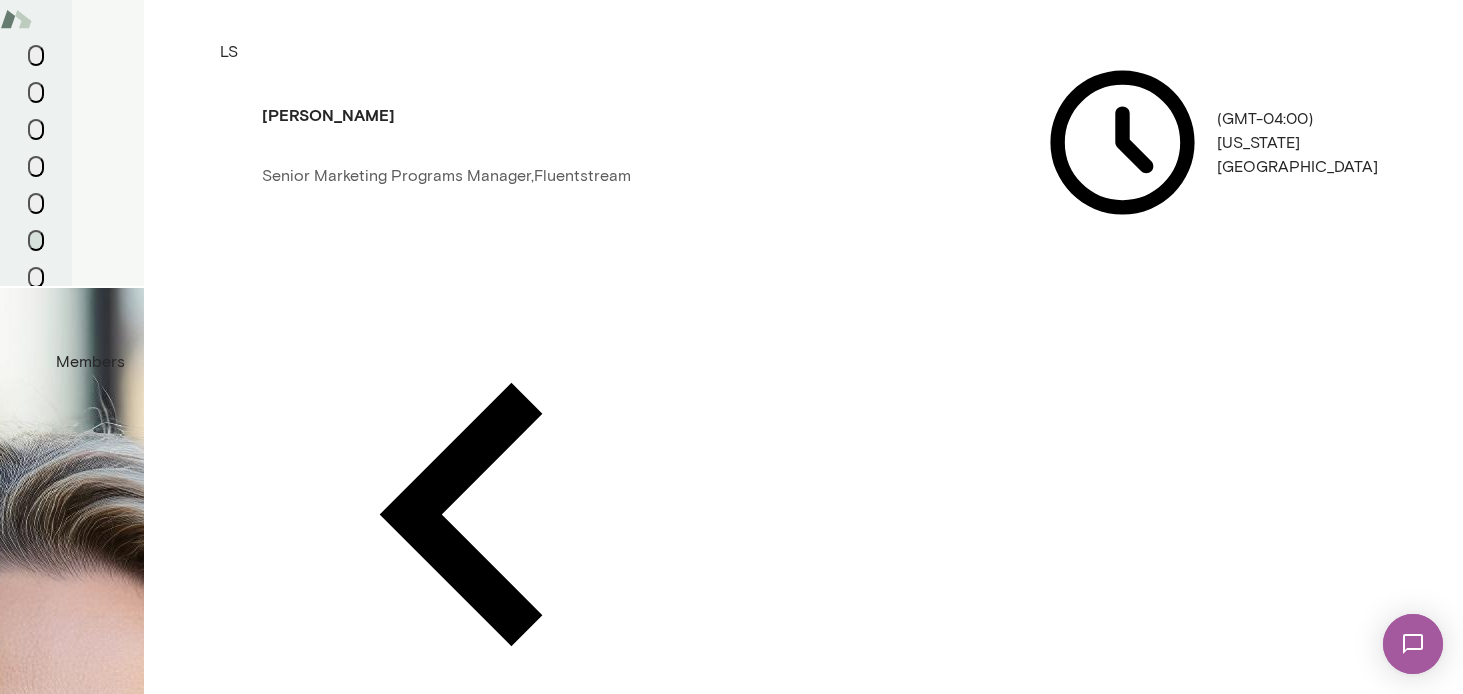 click 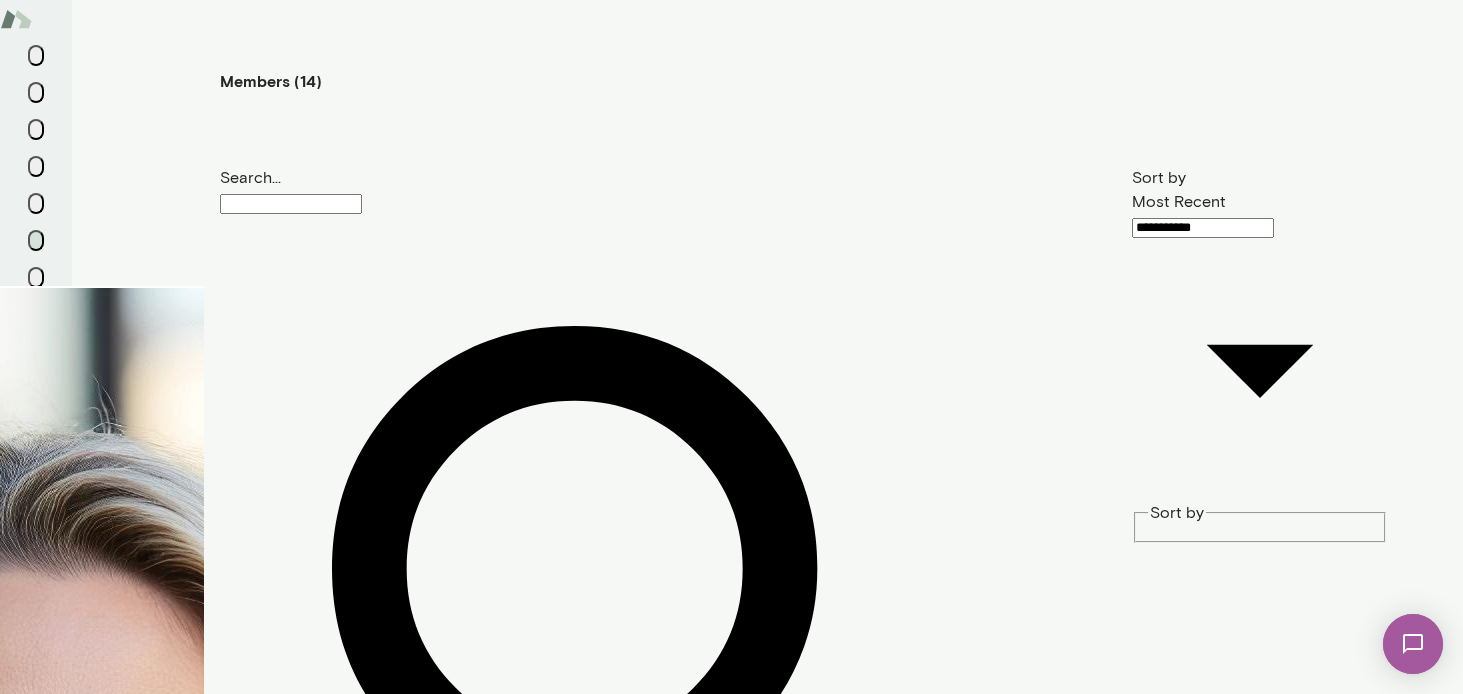 click on "Assigned Cynthia Garda cynthia.garda@gusto.com Last online June 9 Gusto Business Plan (Central Time) View" at bounding box center [1248, 1420] 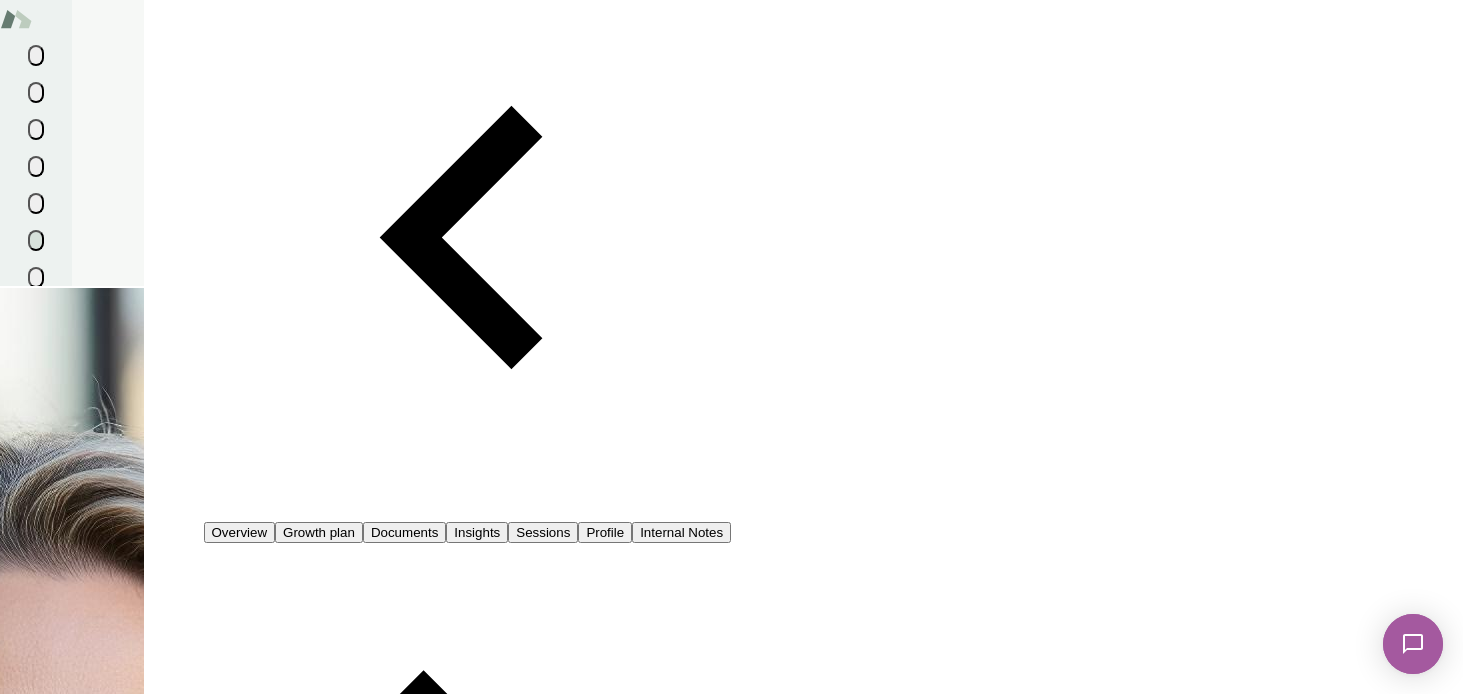 scroll, scrollTop: 205, scrollLeft: 0, axis: vertical 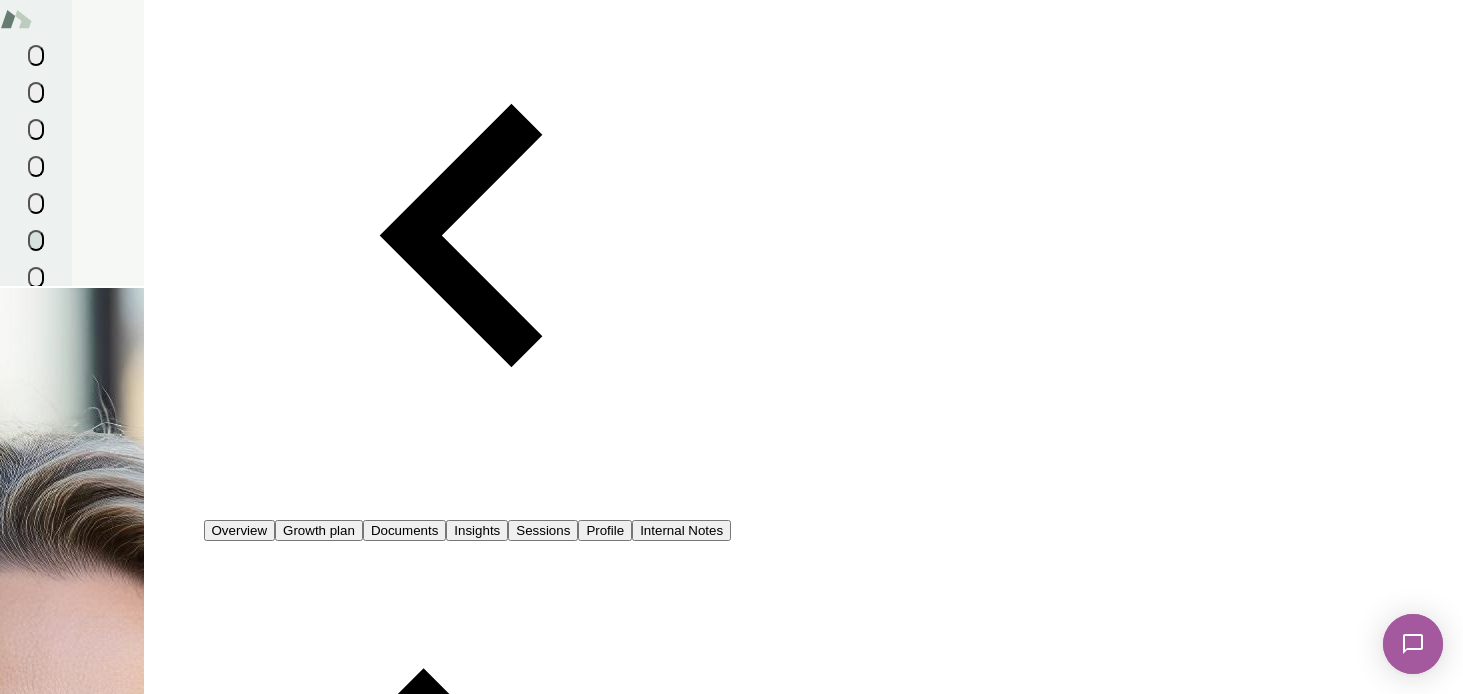 click on "1:1 Coaching Notes" at bounding box center (394, 1555) 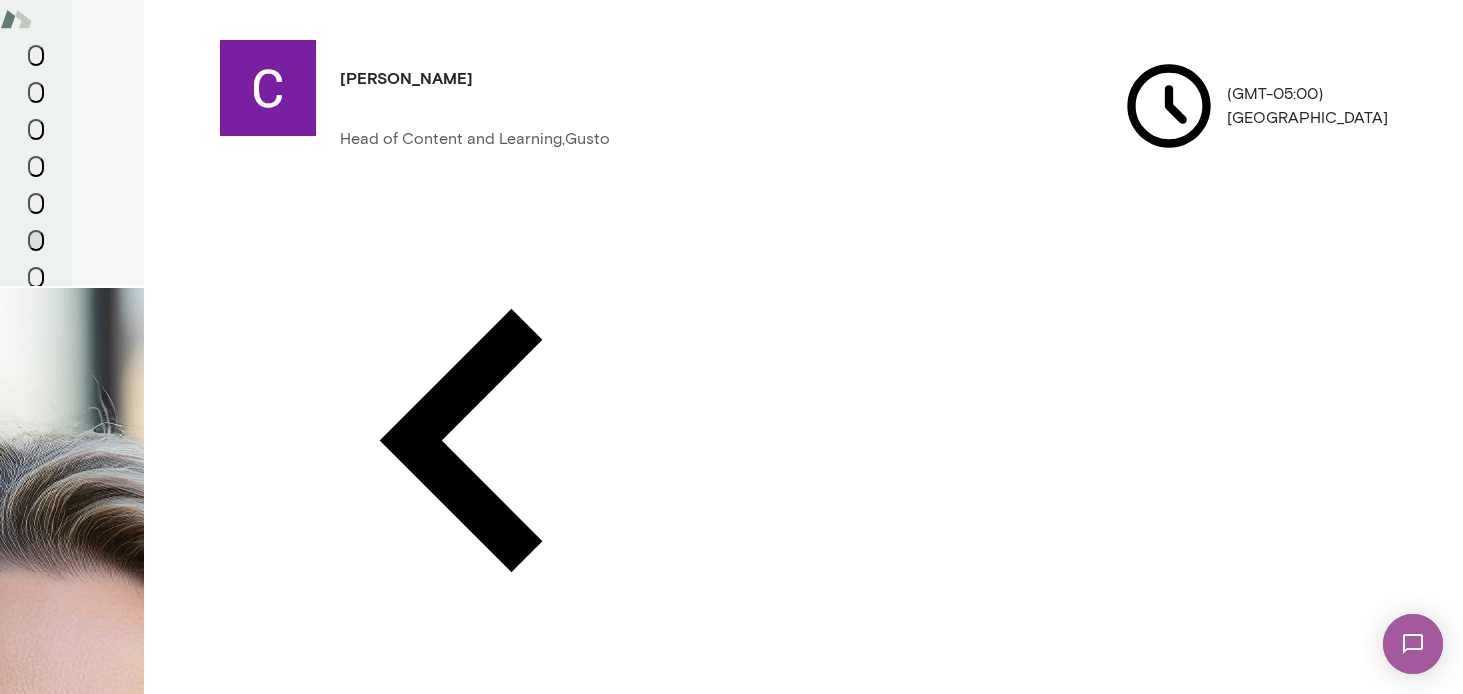 click 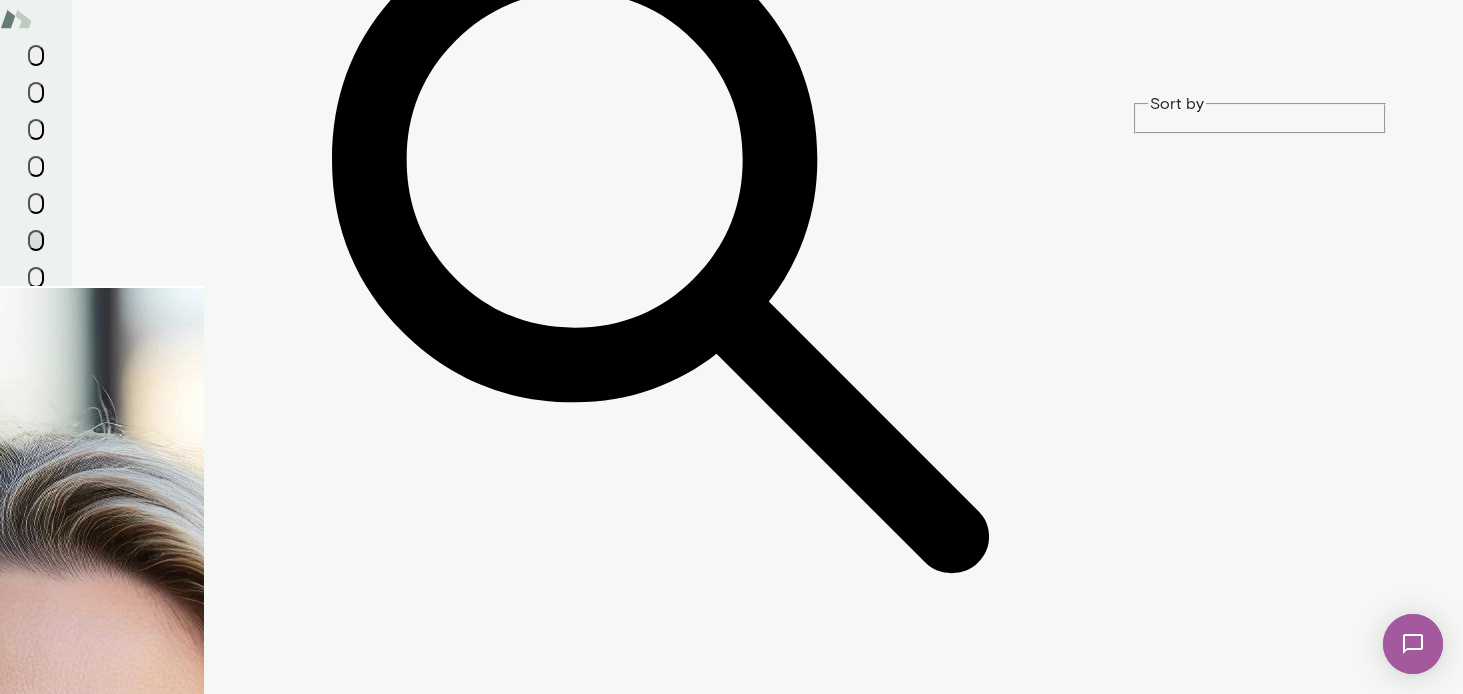 scroll, scrollTop: 409, scrollLeft: 0, axis: vertical 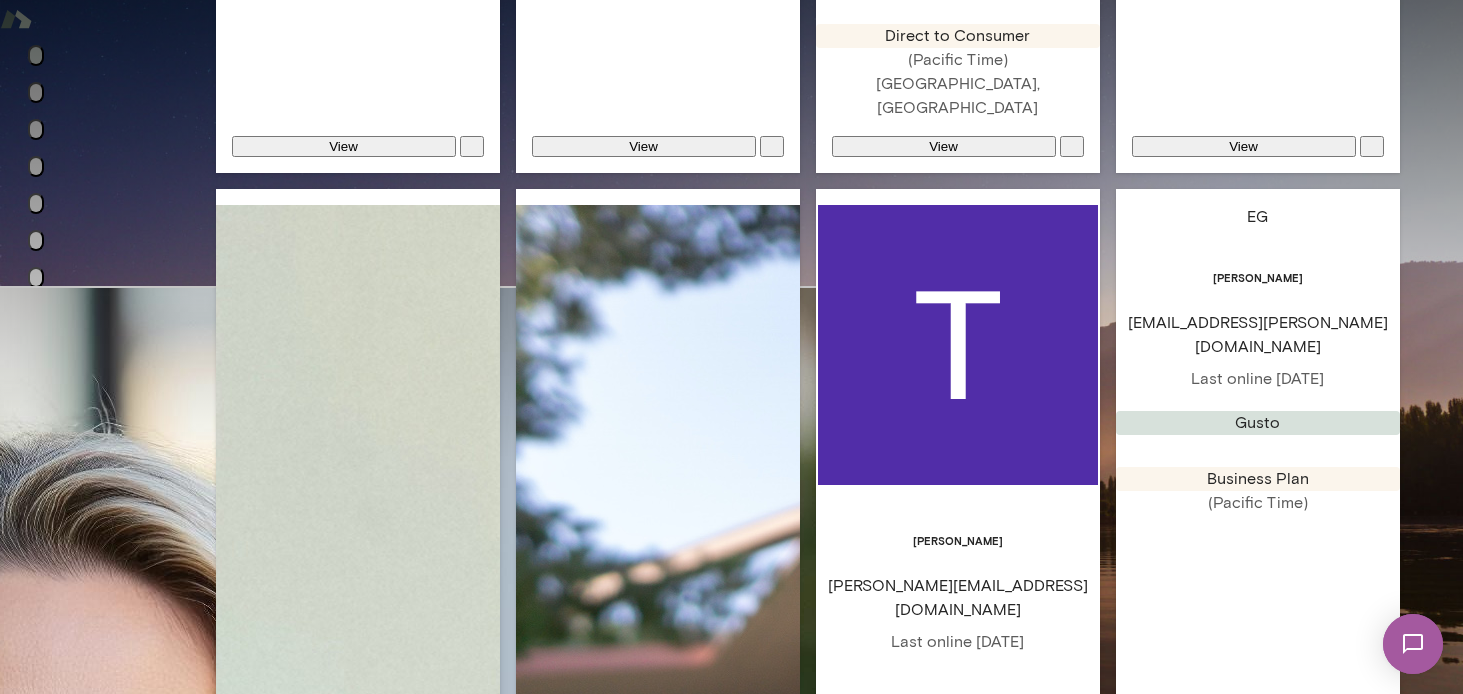 click on "[PERSON_NAME][EMAIL_ADDRESS][PERSON_NAME][DOMAIN_NAME]" at bounding box center (1258, 3514) 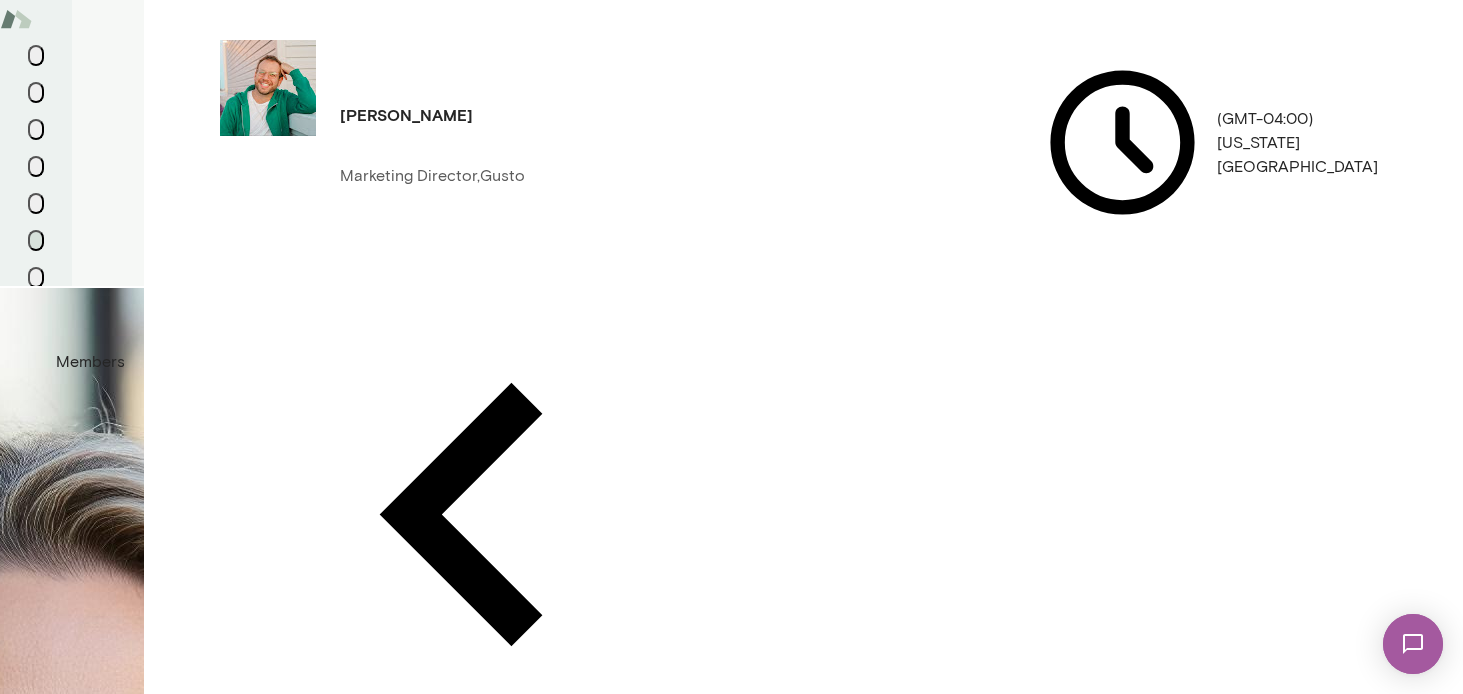 click 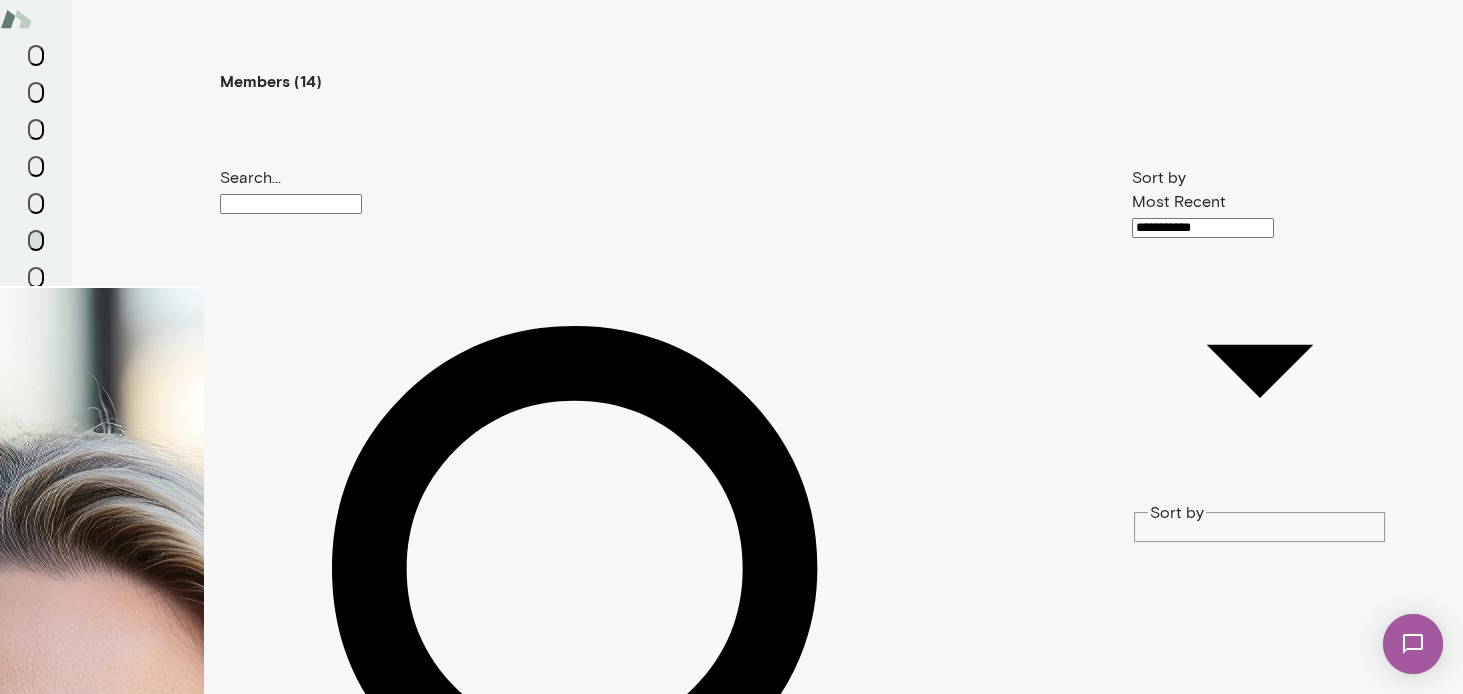 click on "Assigned EG Emy Gerst emy.gerst@gusto.com Last online June 26 Gusto Business Plan (Pacific Time) View" at bounding box center (656, 1420) 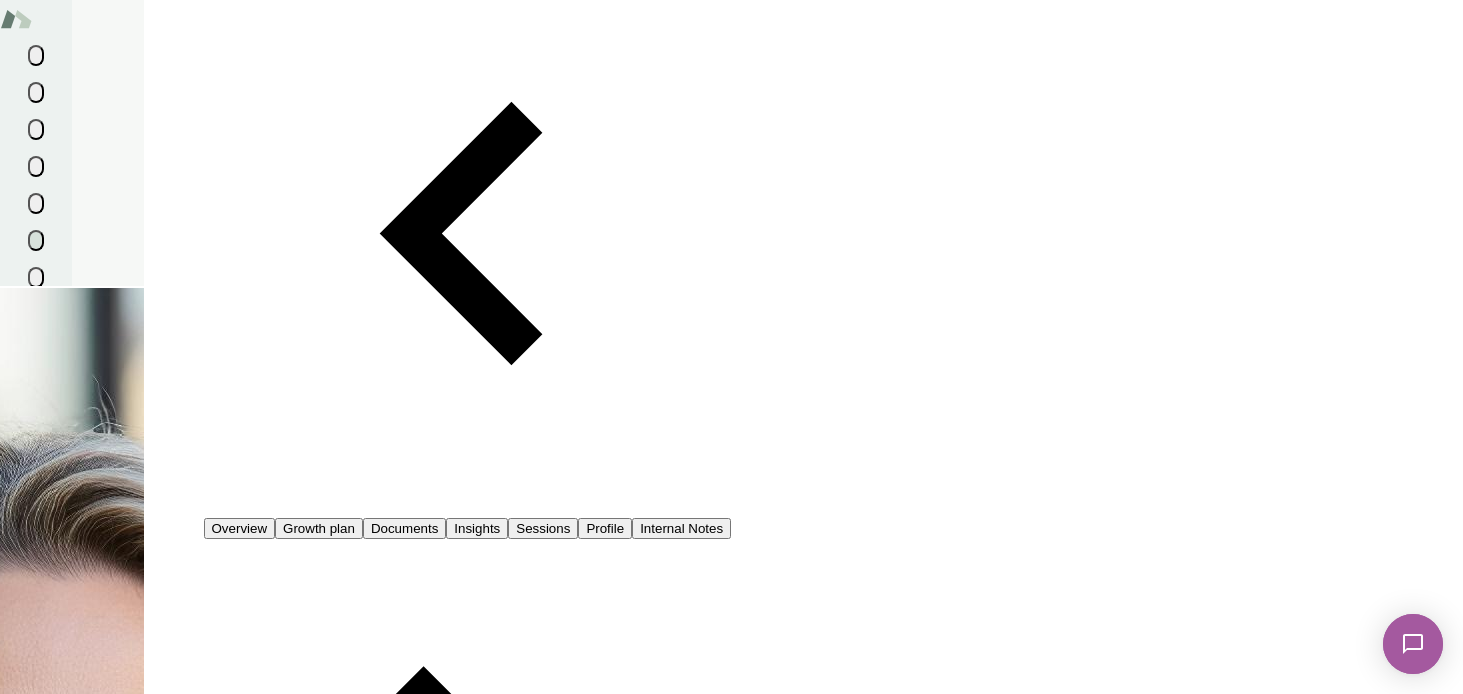 scroll, scrollTop: 210, scrollLeft: 0, axis: vertical 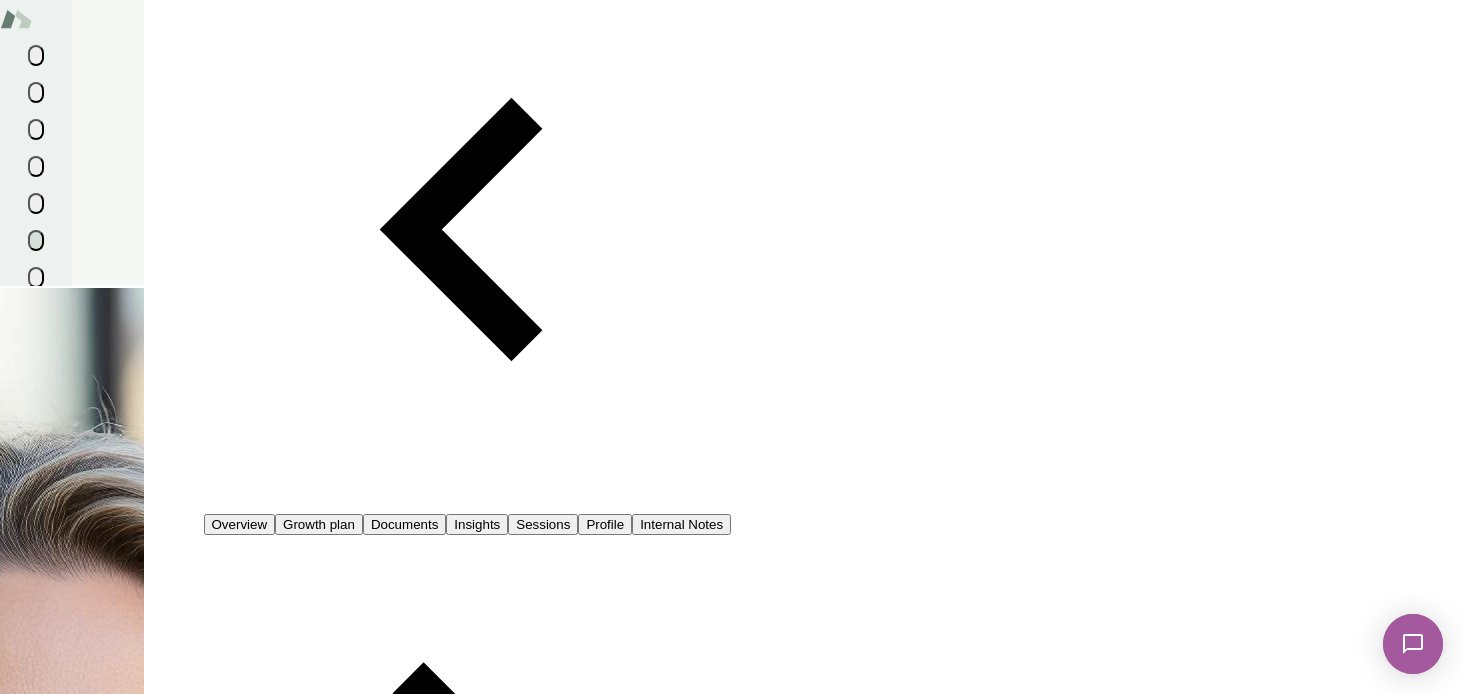 click 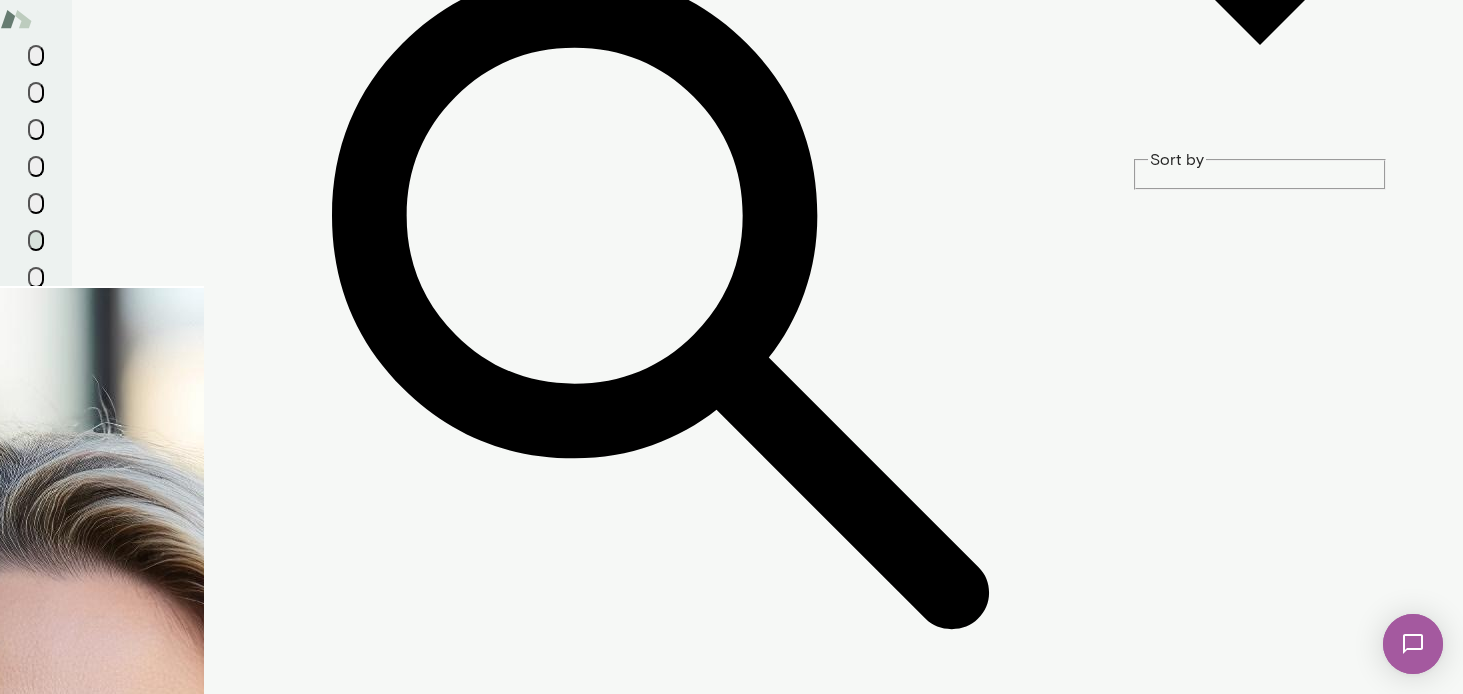 scroll, scrollTop: 360, scrollLeft: 0, axis: vertical 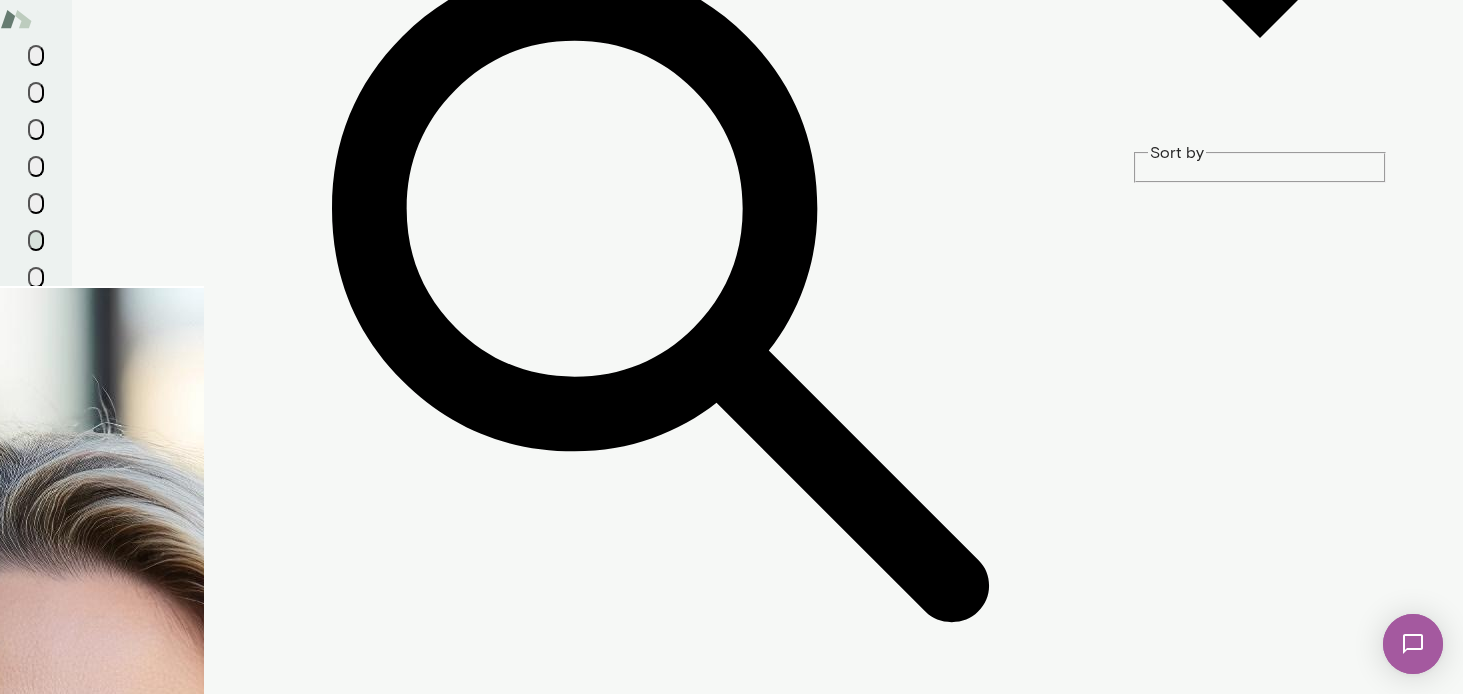 click at bounding box center [656, 1417] 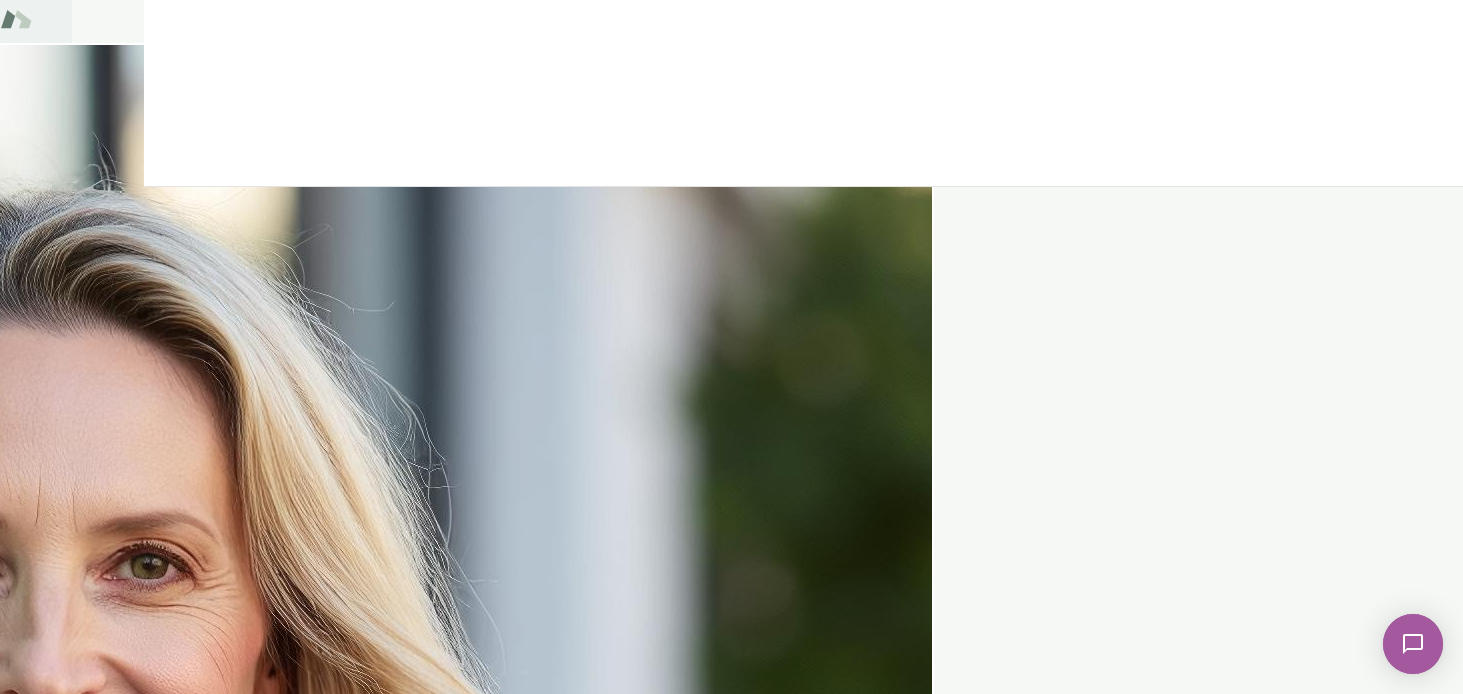 scroll, scrollTop: 0, scrollLeft: 0, axis: both 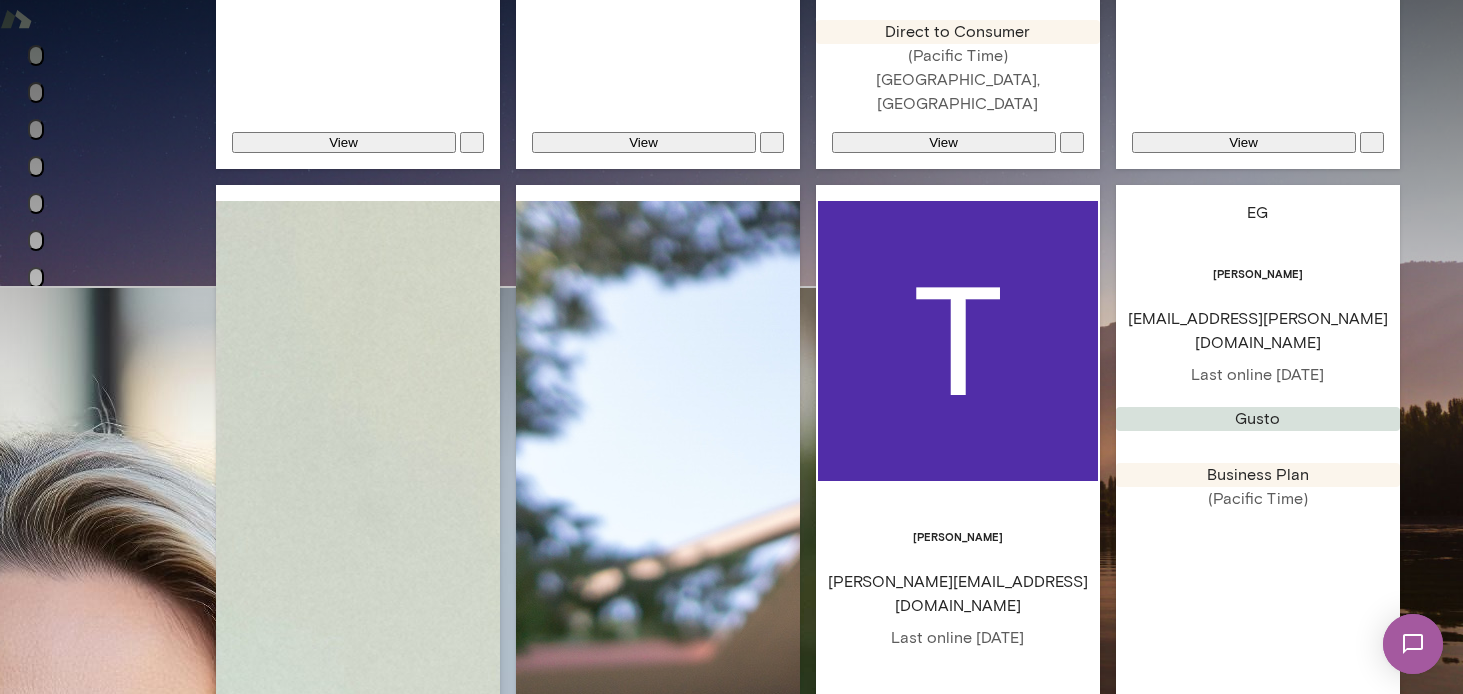click on "[PERSON_NAME] [PERSON_NAME]" at bounding box center [958, 3453] 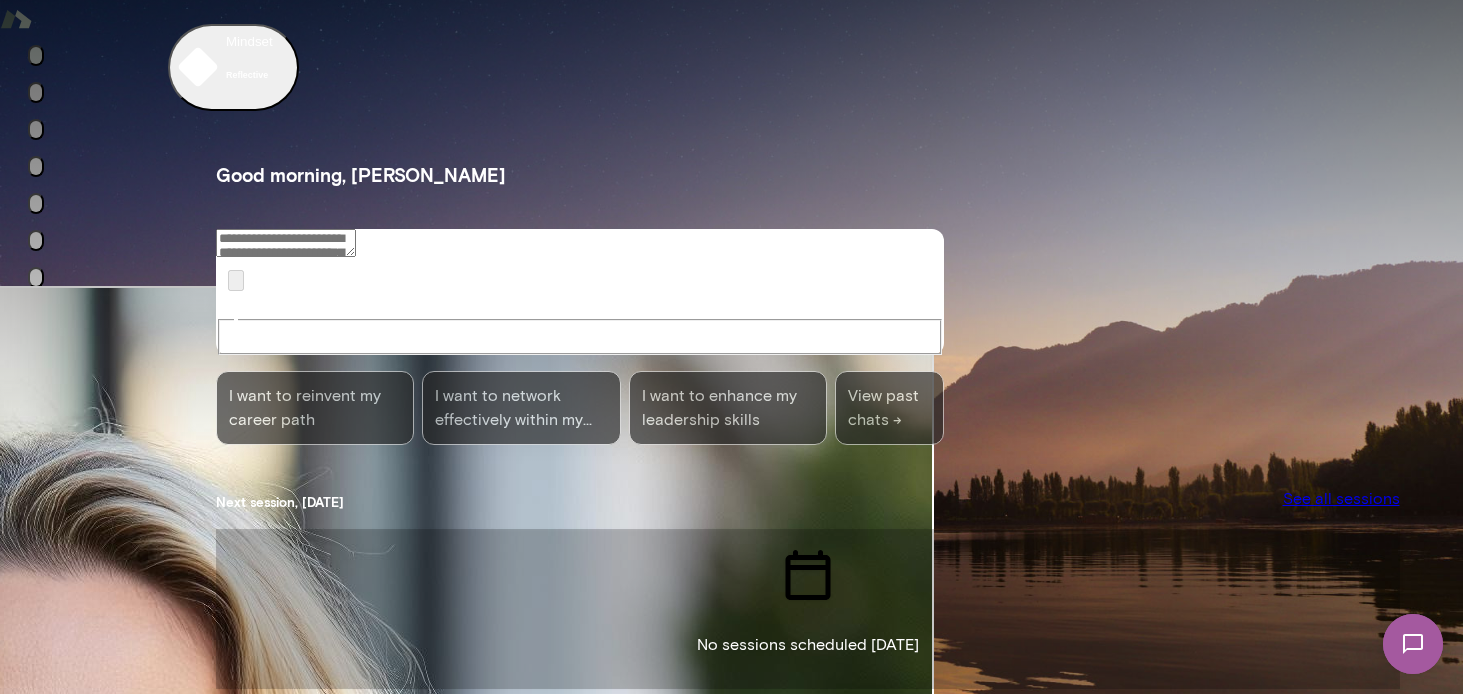 scroll, scrollTop: 384, scrollLeft: 0, axis: vertical 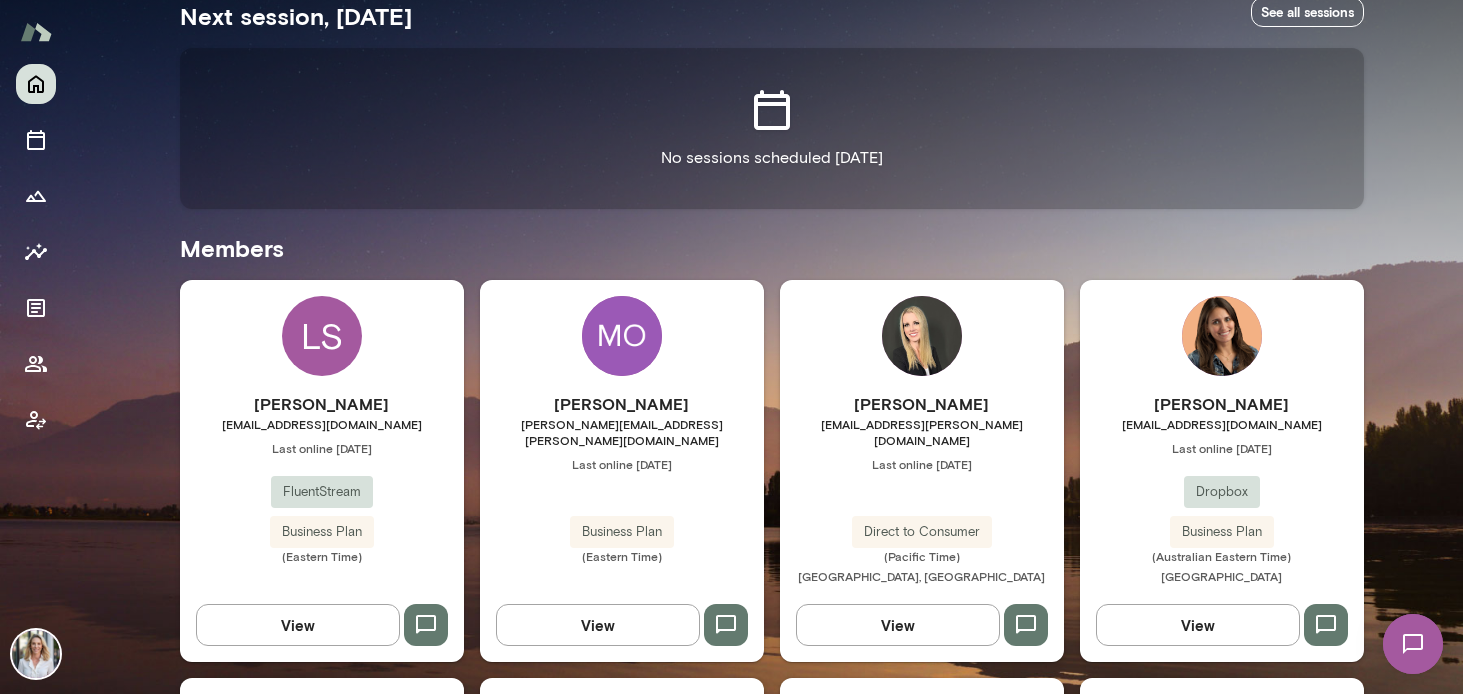 click on "Lauren Henss lauren.henss@gmail.com Last online February 13 Direct to Consumer (Pacific Time) Ladera Ranch, CA" at bounding box center (922, 490) 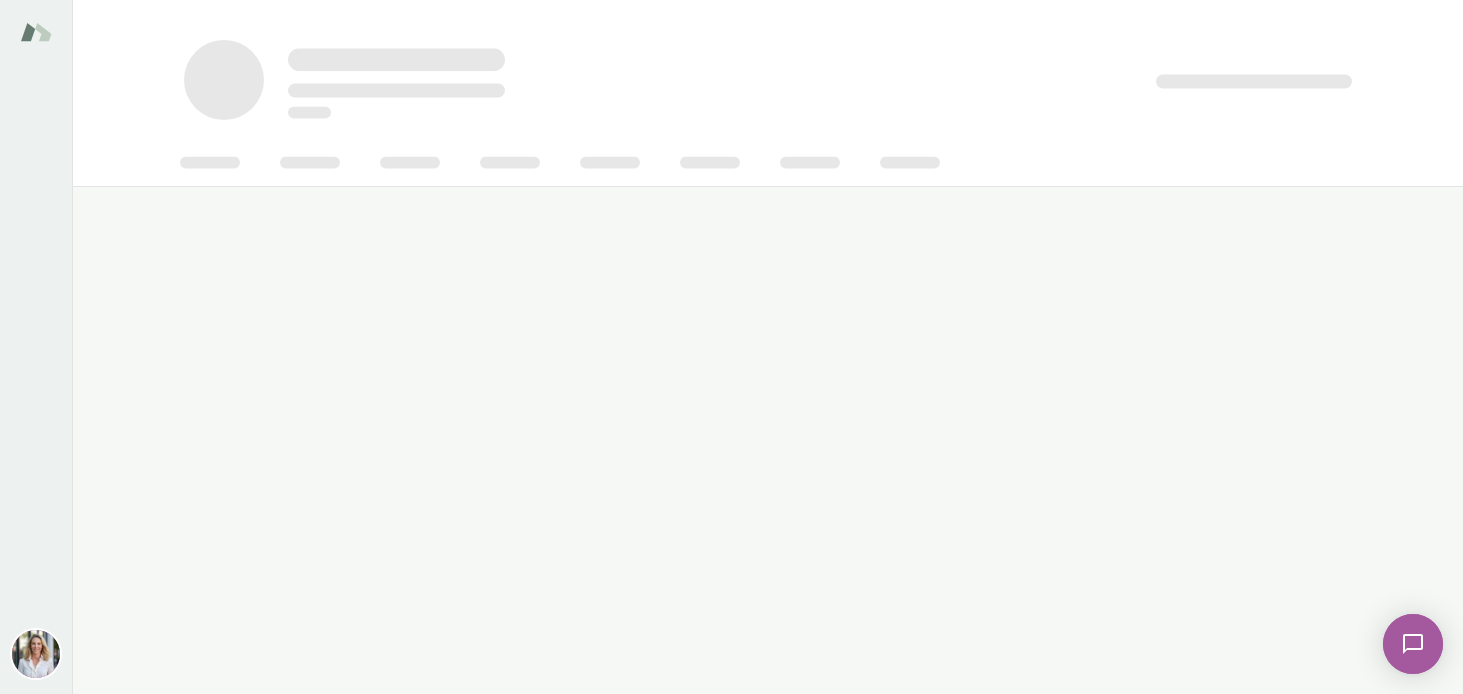scroll, scrollTop: 0, scrollLeft: 0, axis: both 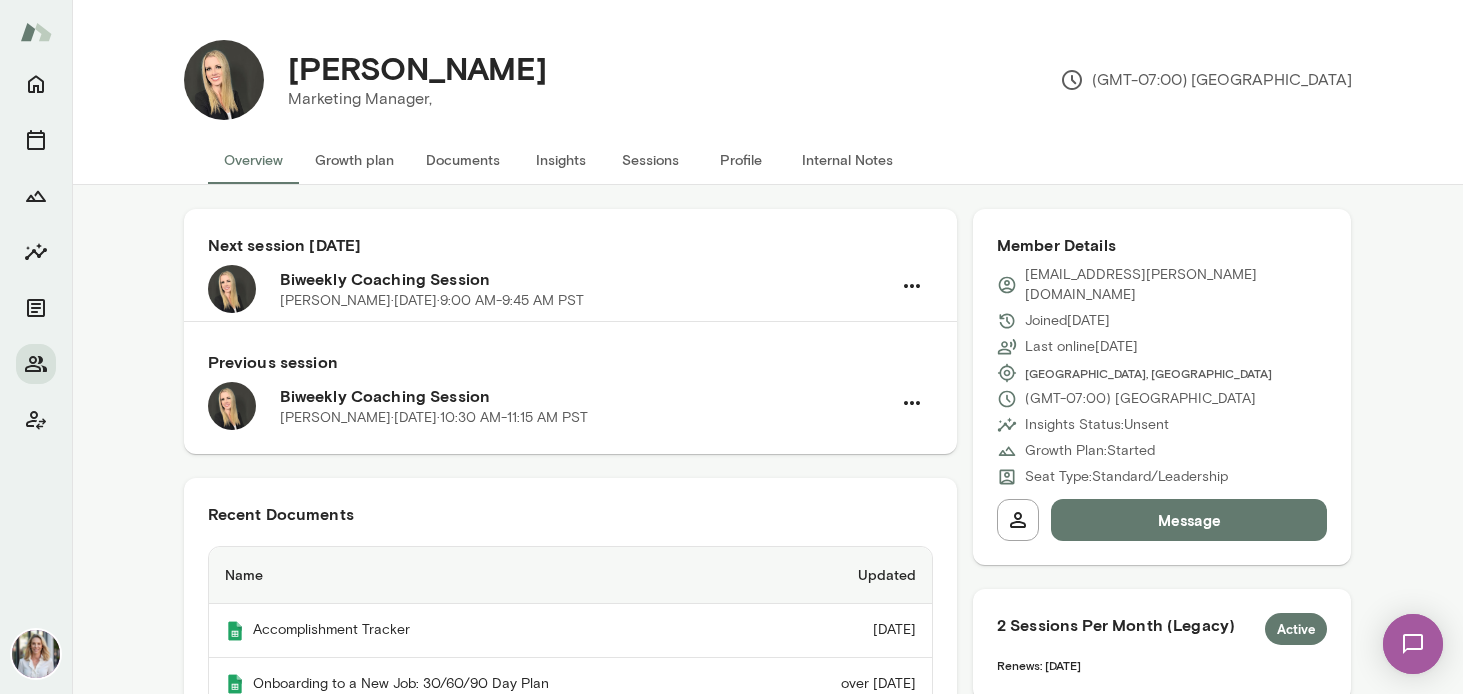 click on "Documents" at bounding box center [463, 160] 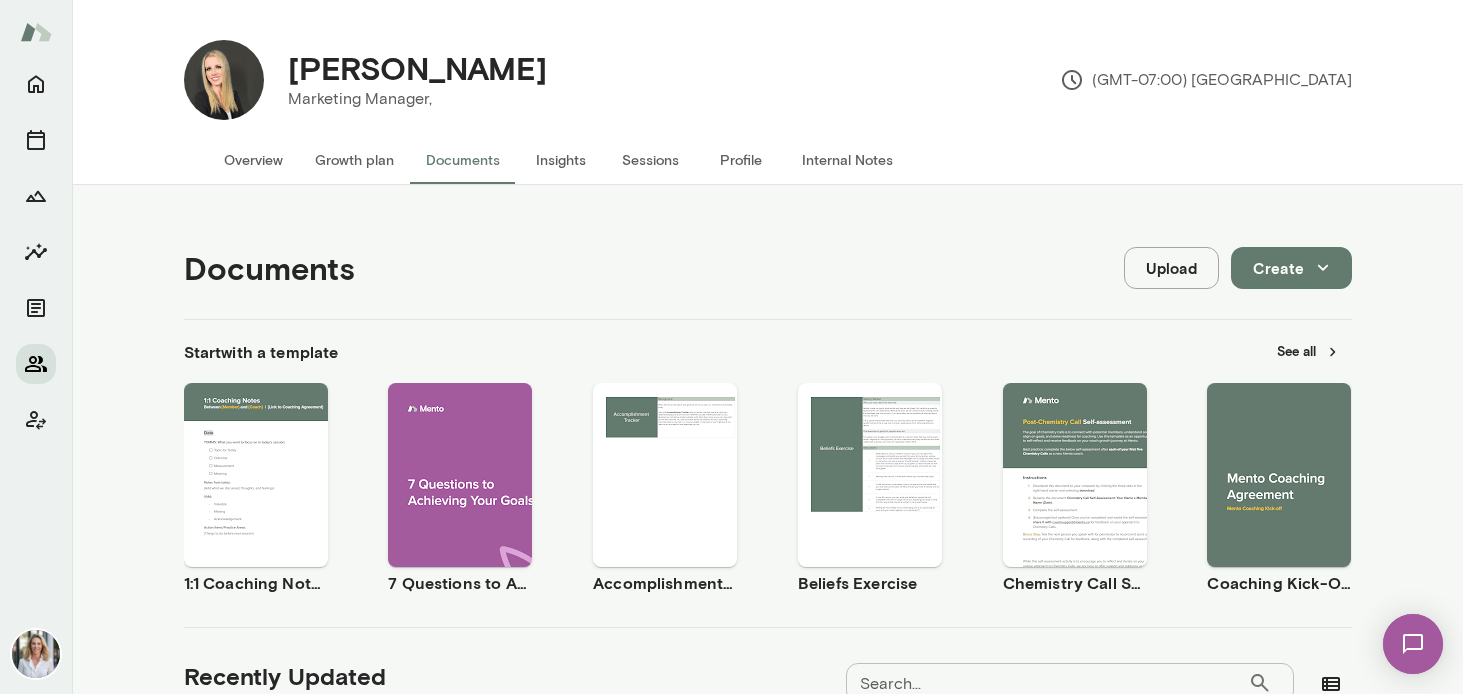 click 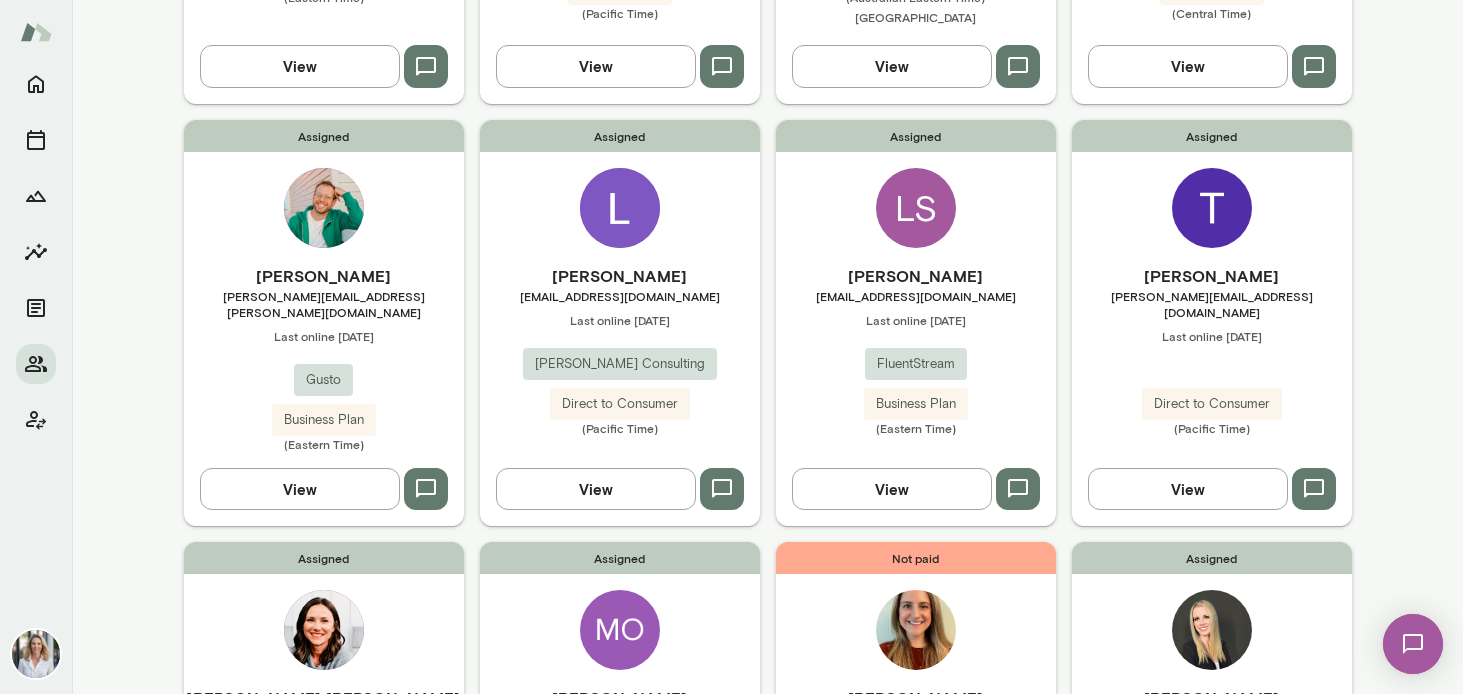 scroll, scrollTop: 540, scrollLeft: 0, axis: vertical 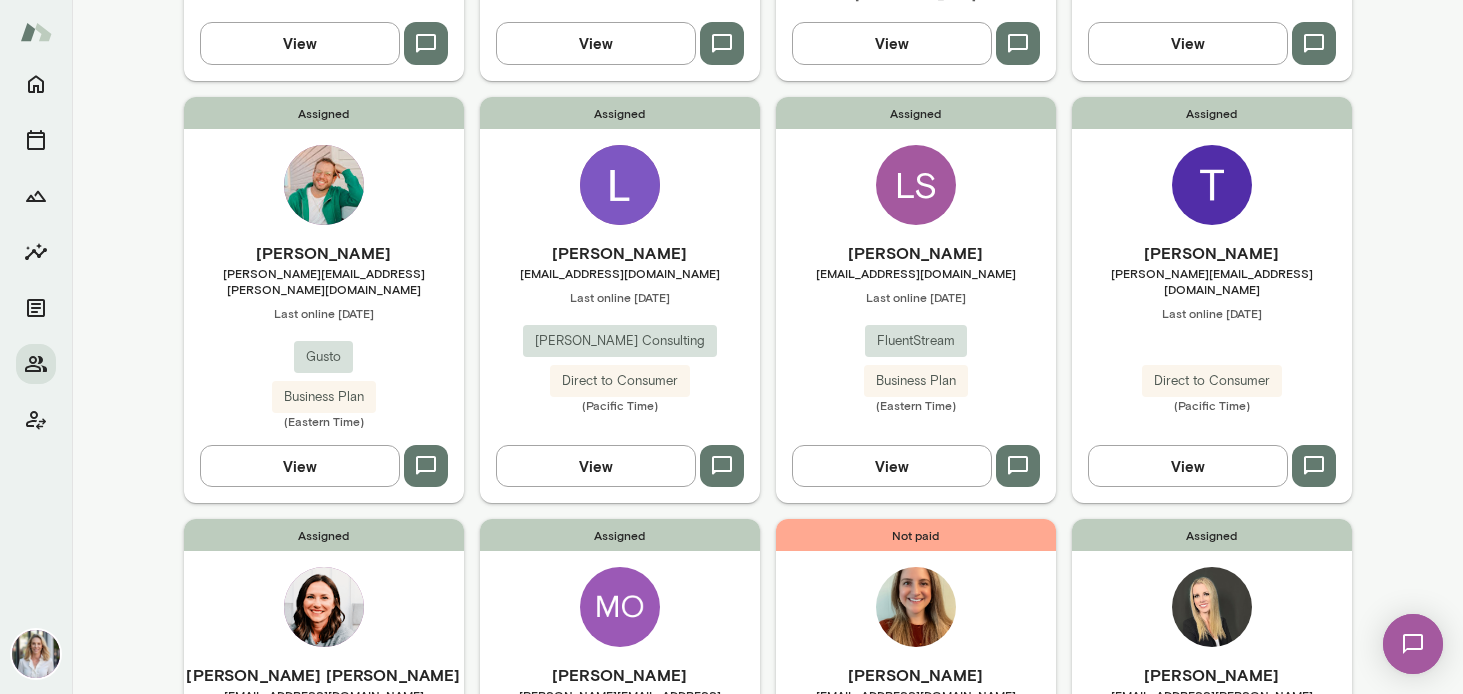 click on "Assigned Taylor Wong wong.taylorm@gmail.com Last online July 22 Direct to Consumer (Pacific Time) View" at bounding box center (1212, 300) 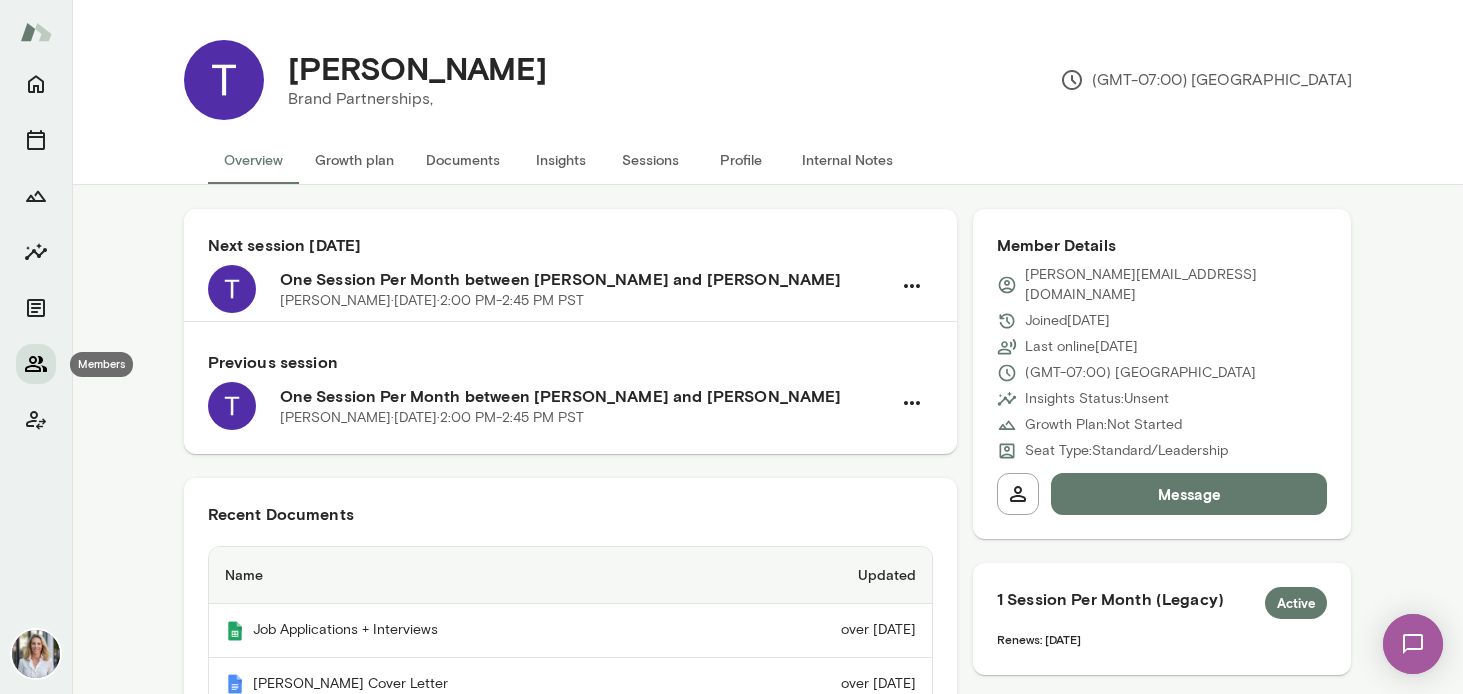 click 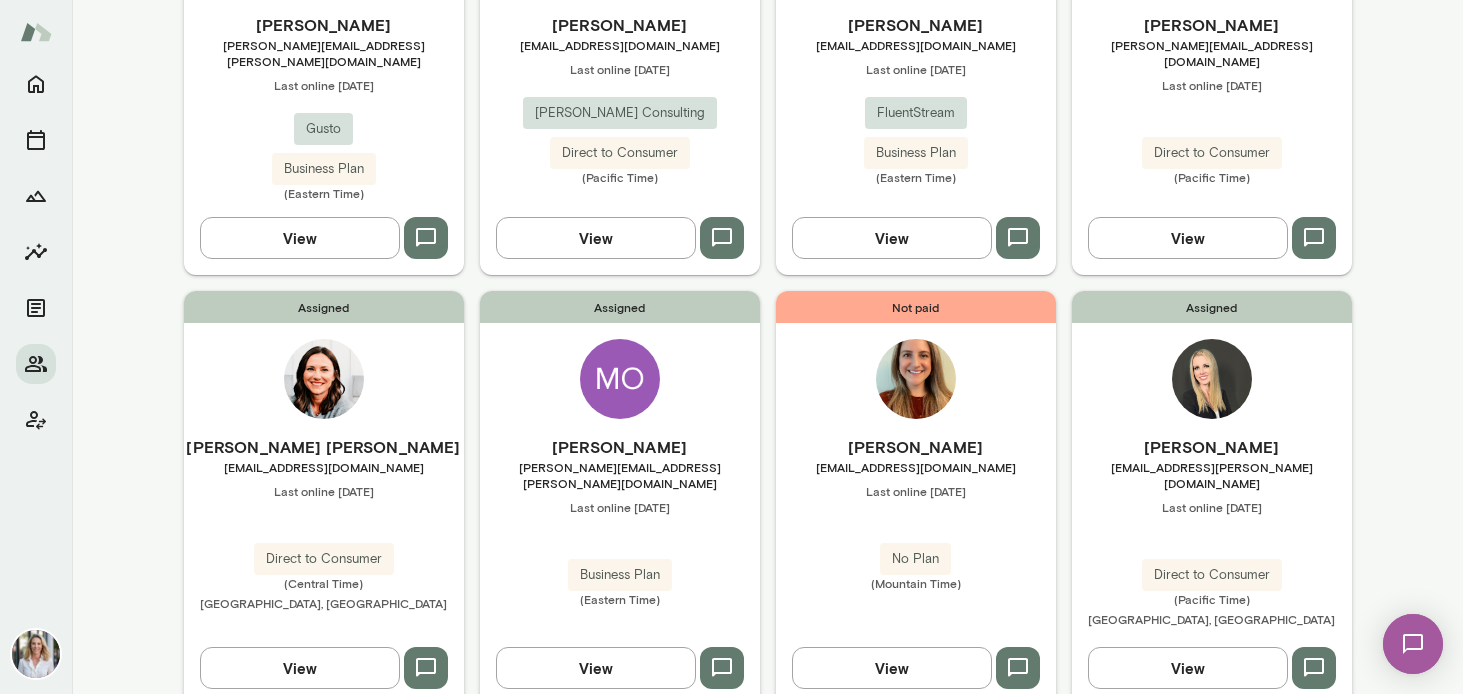 scroll, scrollTop: 773, scrollLeft: 0, axis: vertical 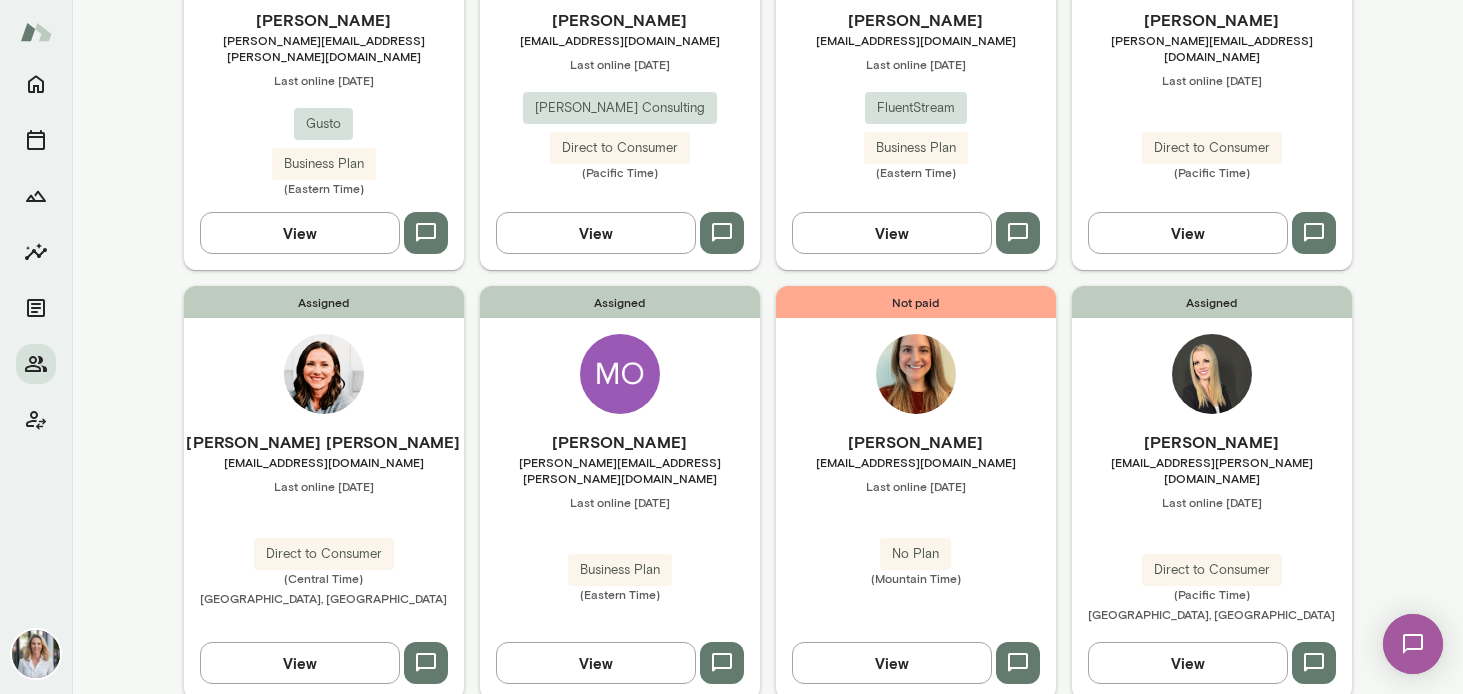 click on "Assigned Leigh Anna Sodac lathomure@gmail.com Last online November 22 Direct to Consumer (Central Time) St. Louis, MO View" at bounding box center (324, 493) 